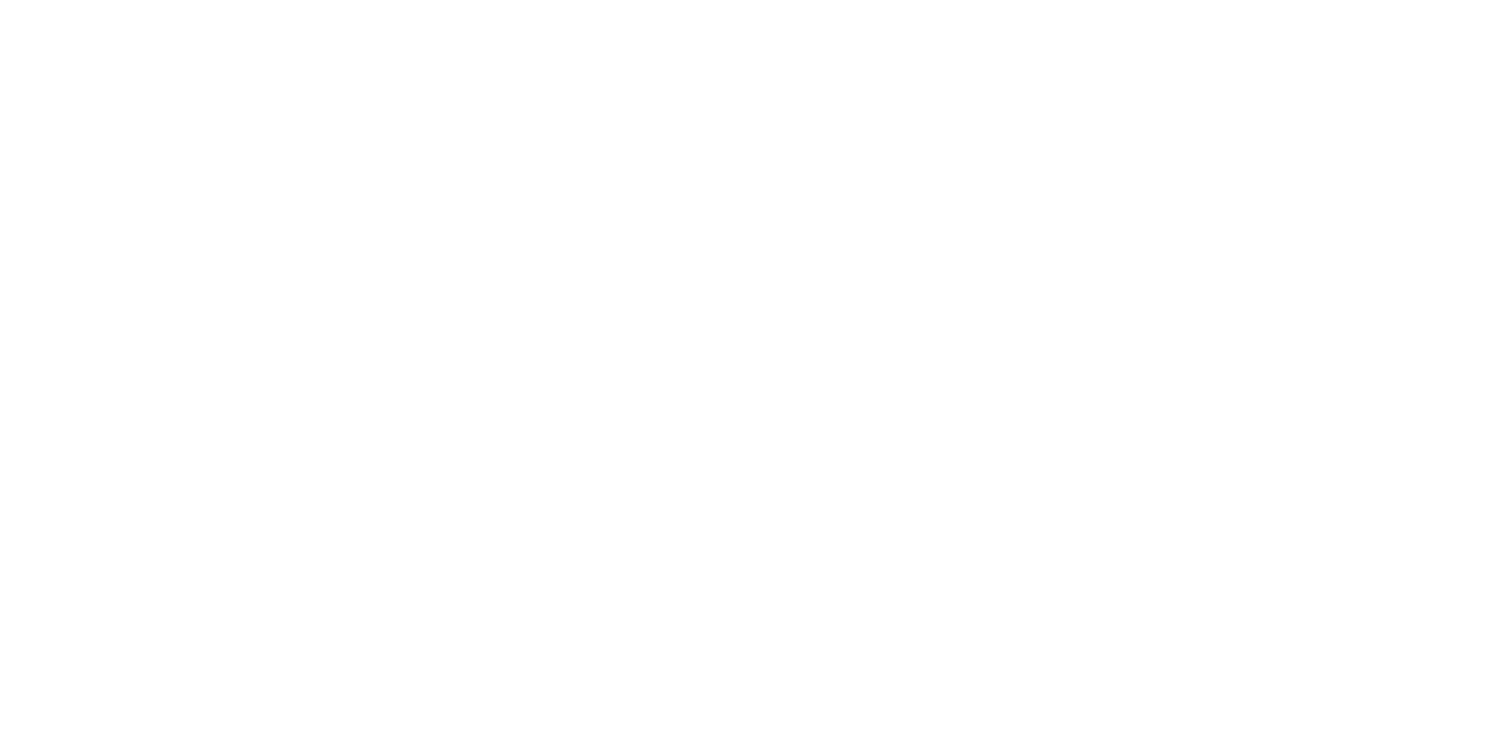 scroll, scrollTop: 0, scrollLeft: 0, axis: both 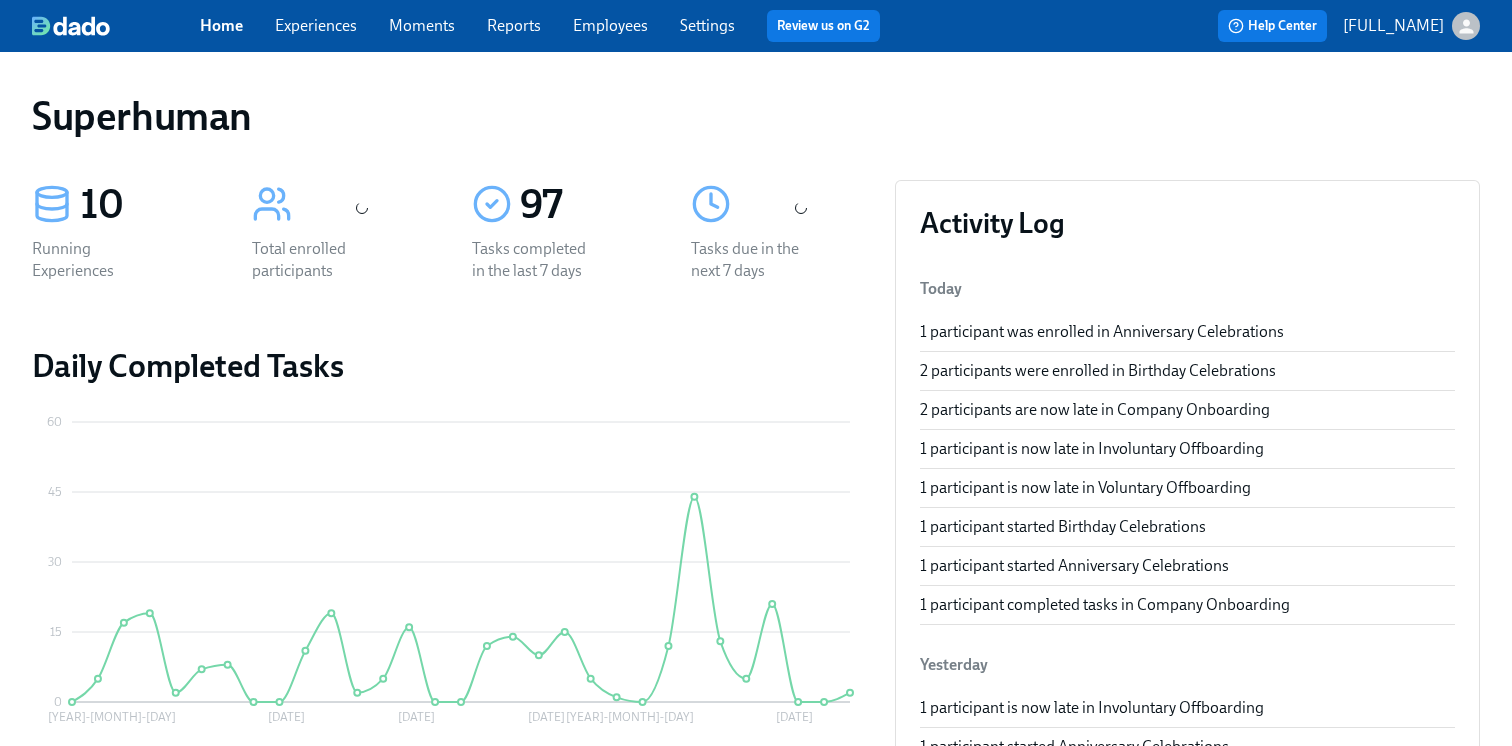 click on "Experiences" at bounding box center (316, 25) 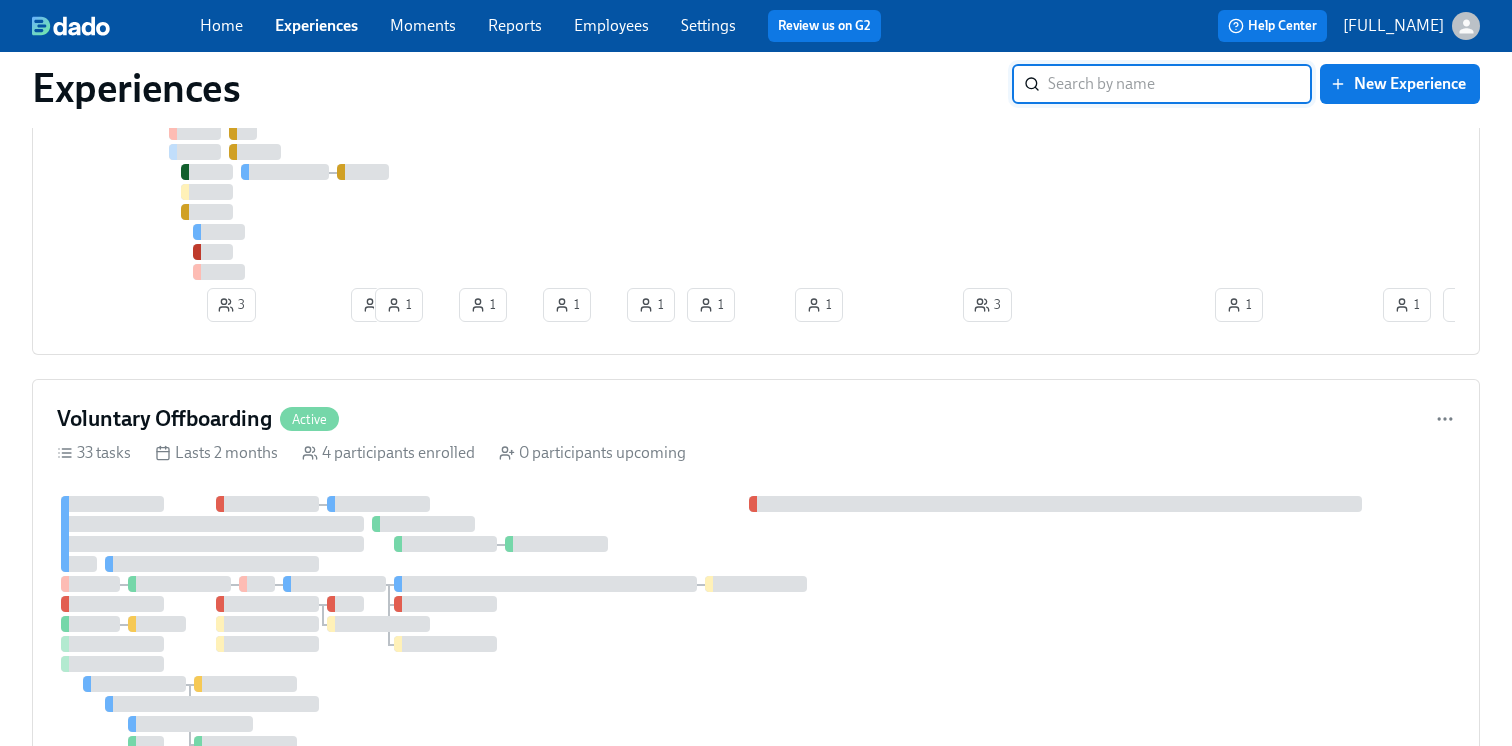 scroll, scrollTop: 1014, scrollLeft: 0, axis: vertical 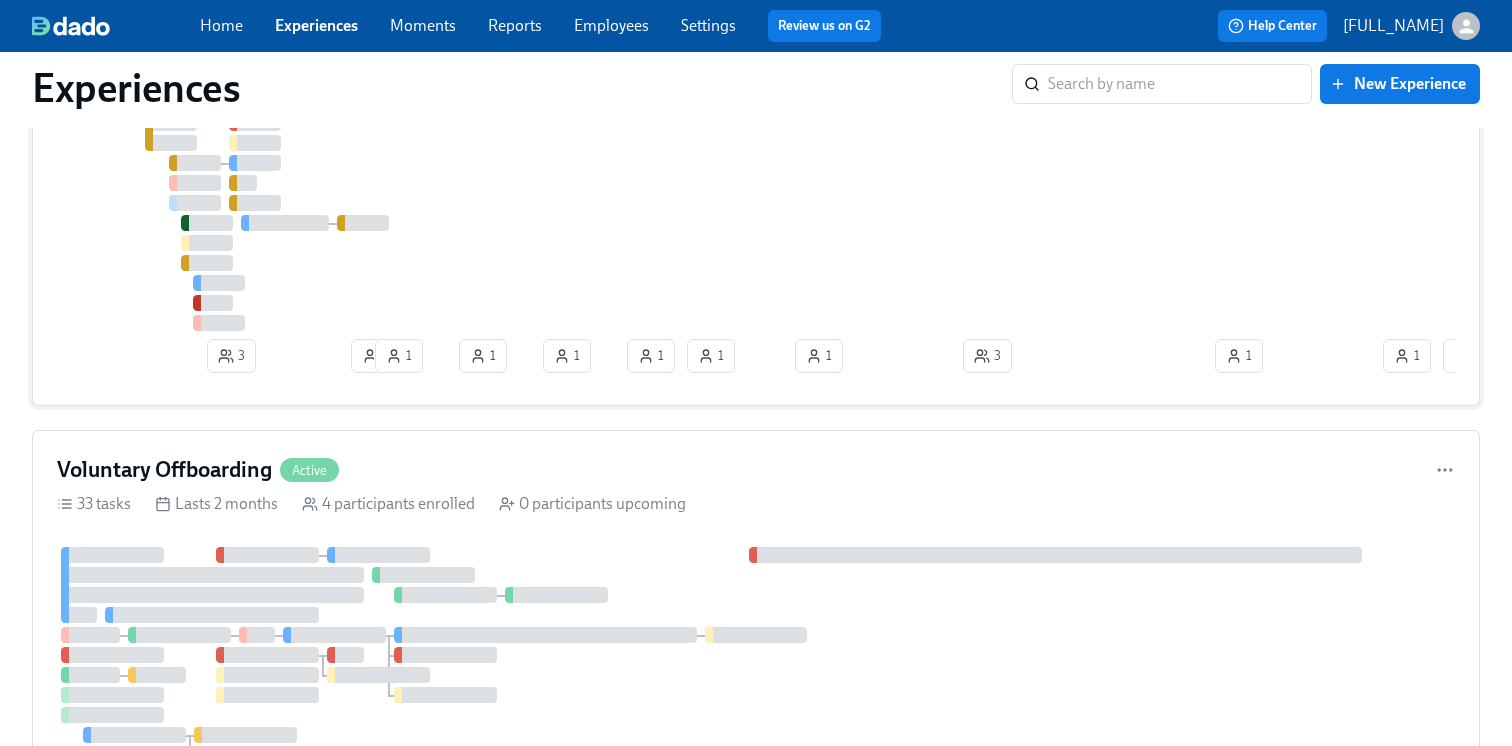 click at bounding box center (1107, 93) 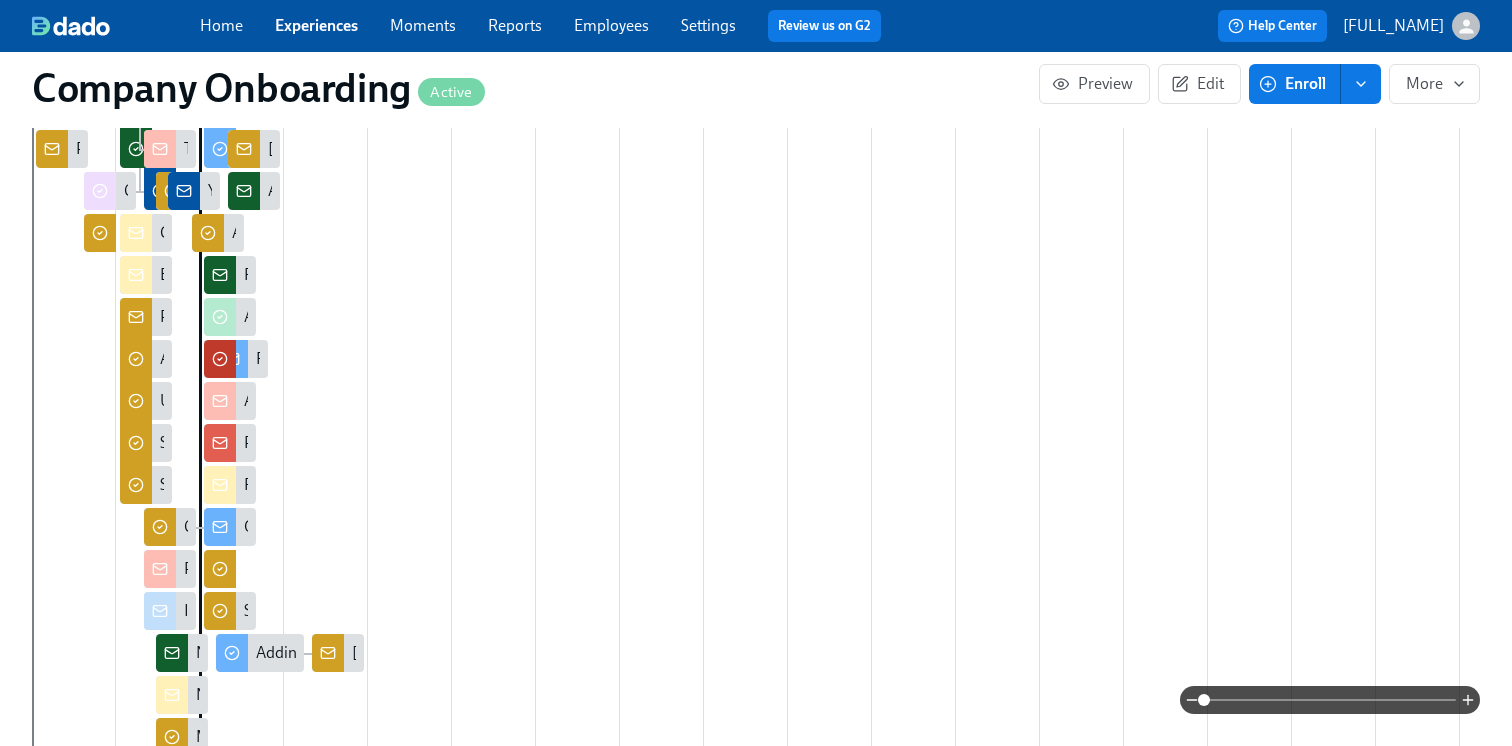 scroll, scrollTop: 0, scrollLeft: 0, axis: both 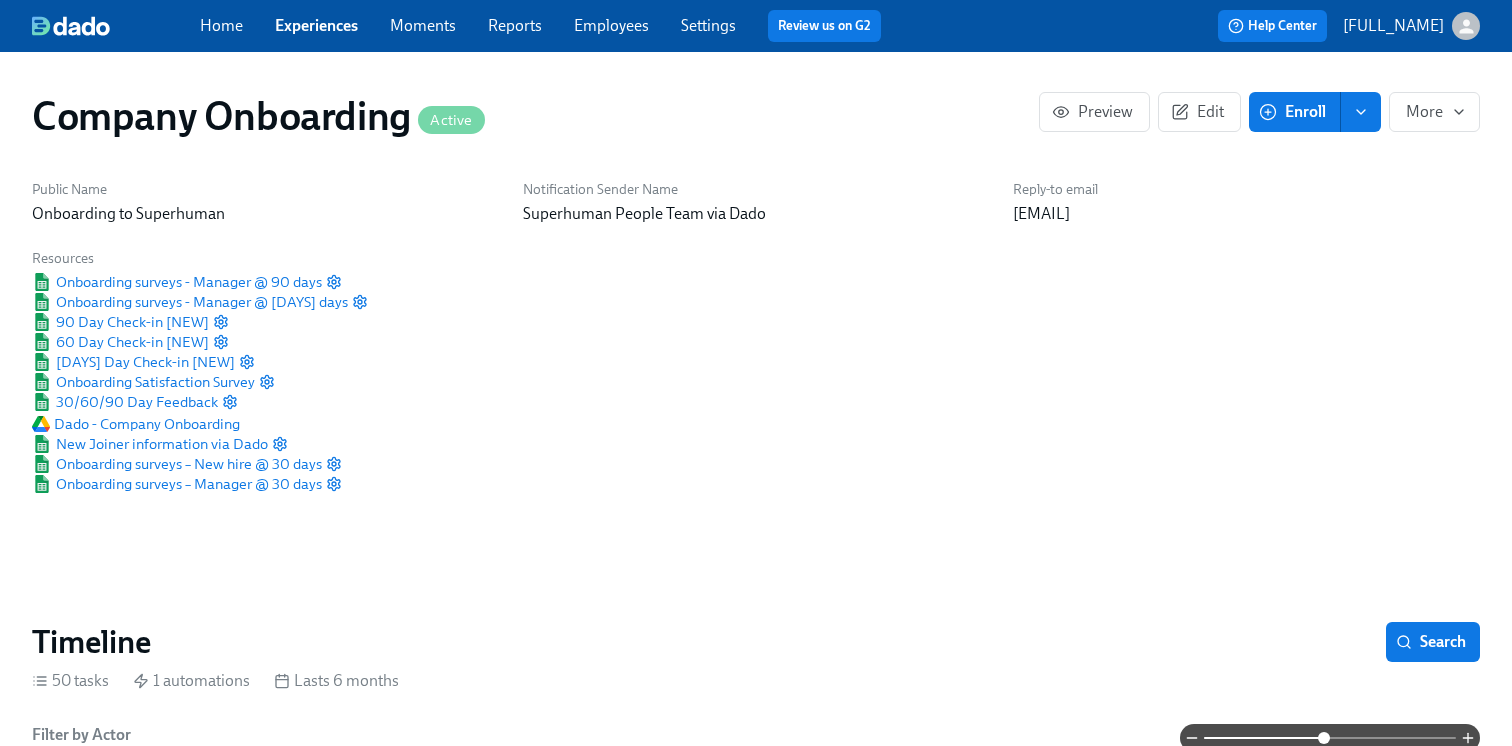 drag, startPoint x: 1199, startPoint y: 736, endPoint x: 1308, endPoint y: 736, distance: 109 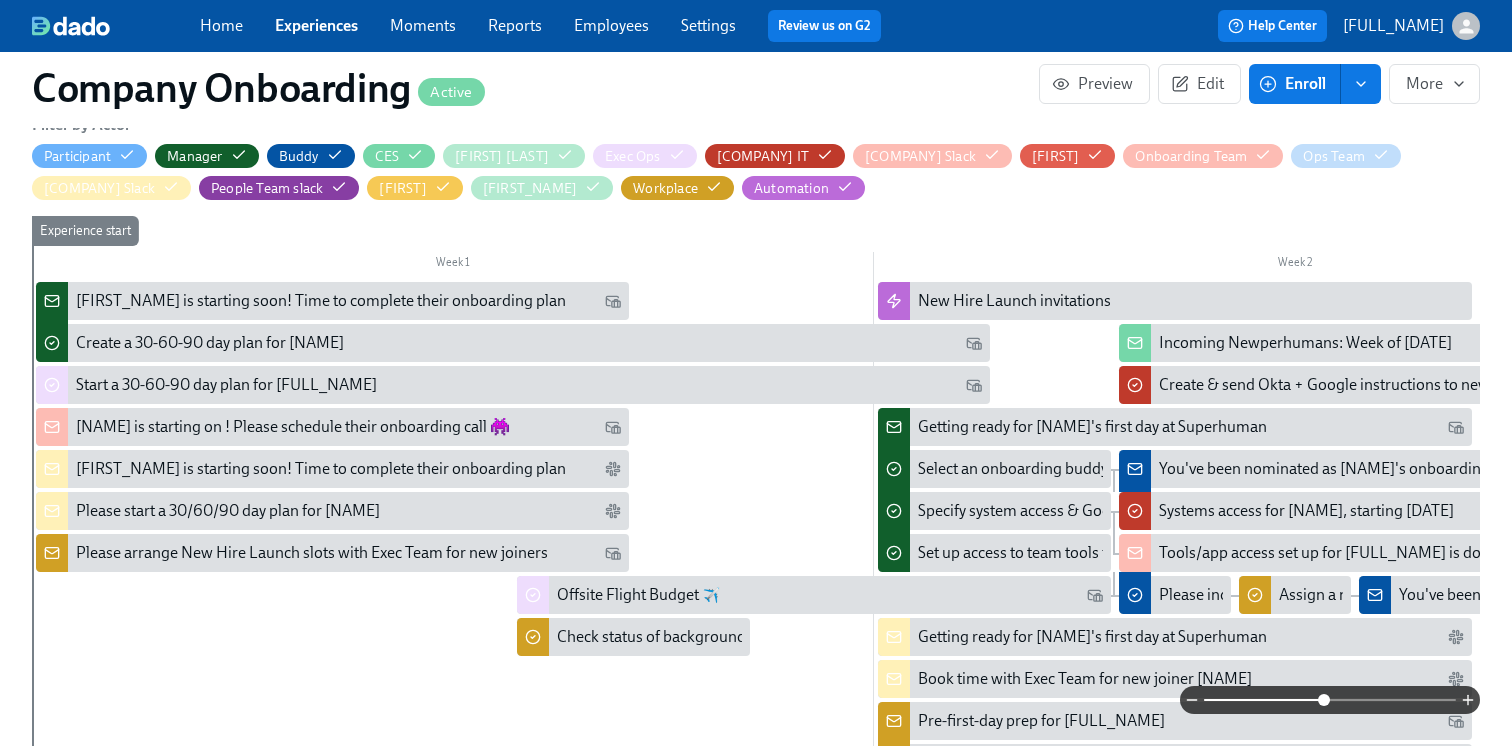 scroll, scrollTop: 620, scrollLeft: 0, axis: vertical 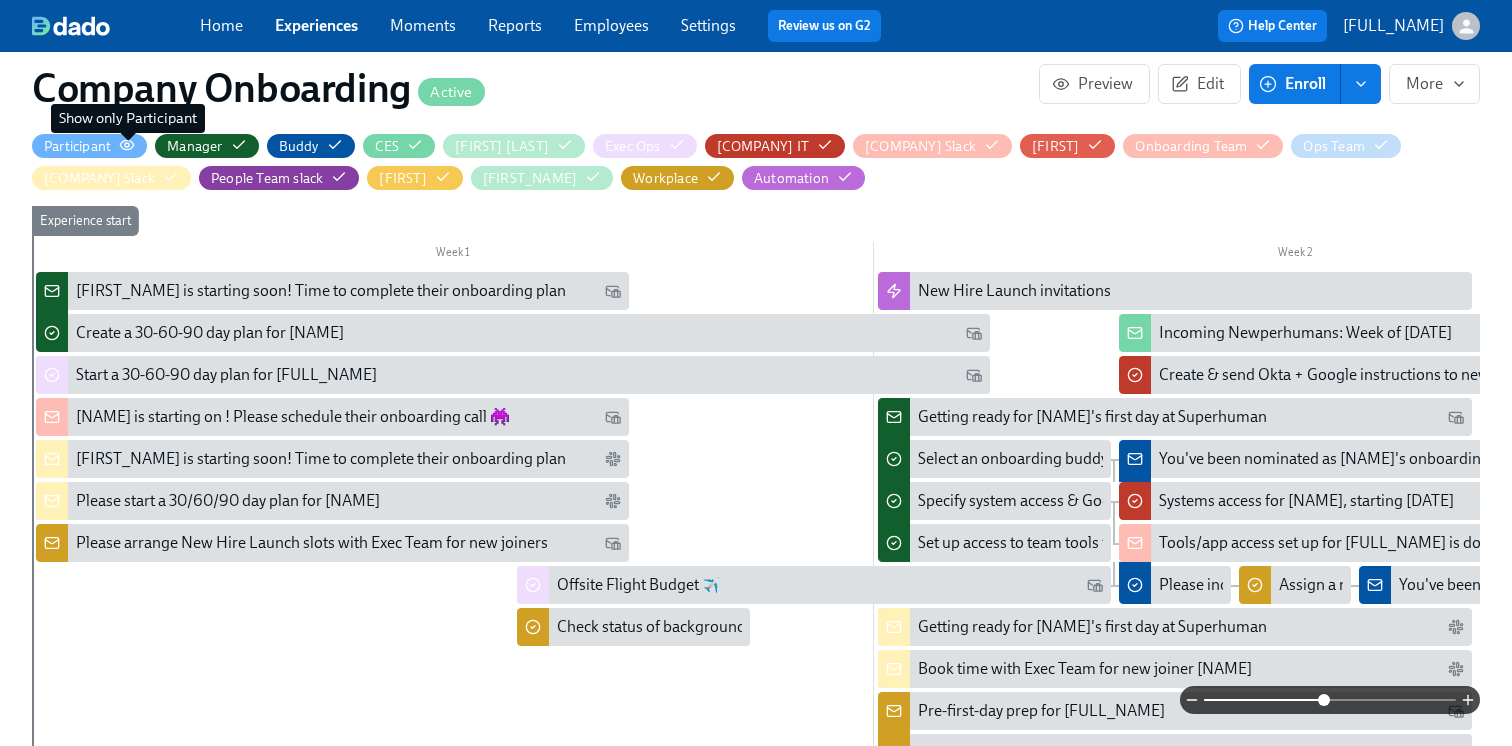 click 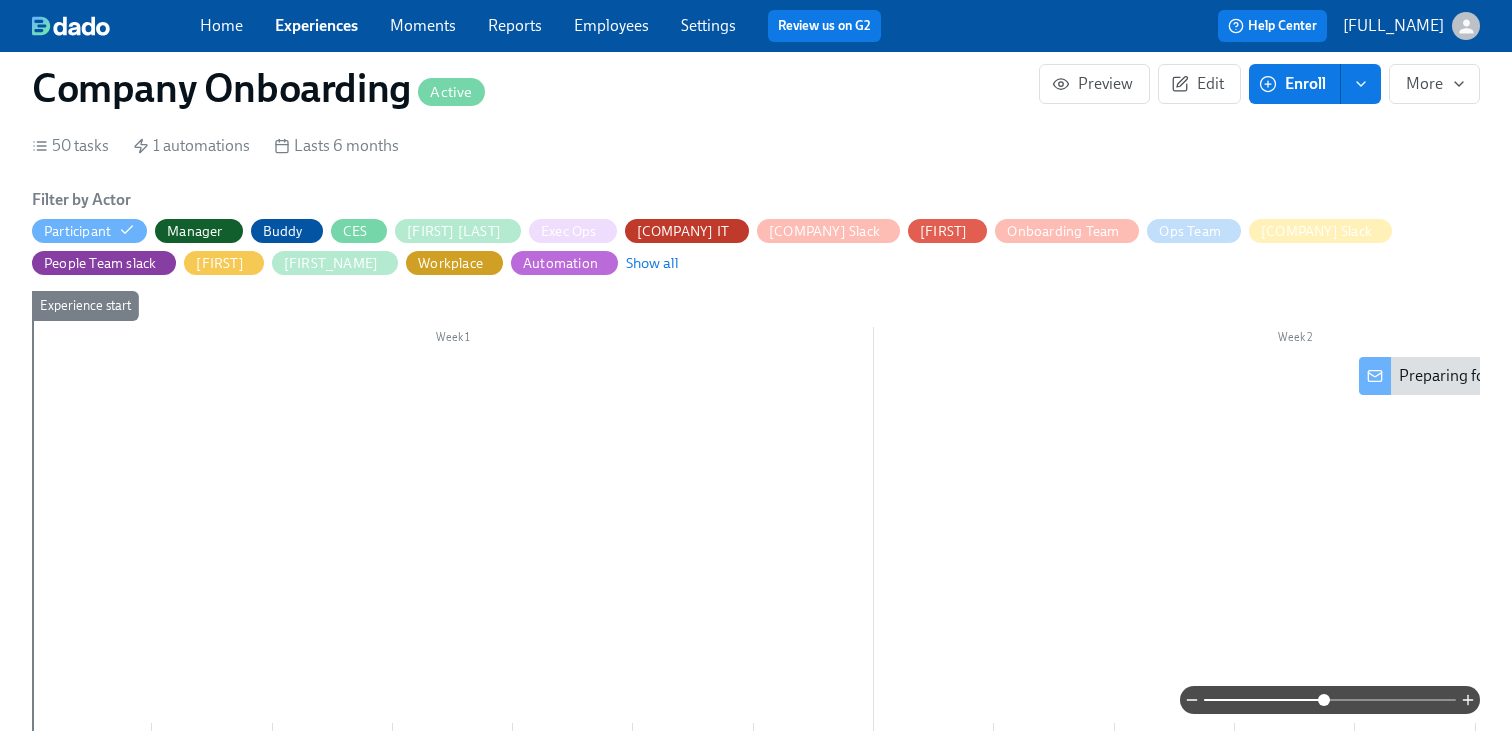 scroll, scrollTop: 530, scrollLeft: 0, axis: vertical 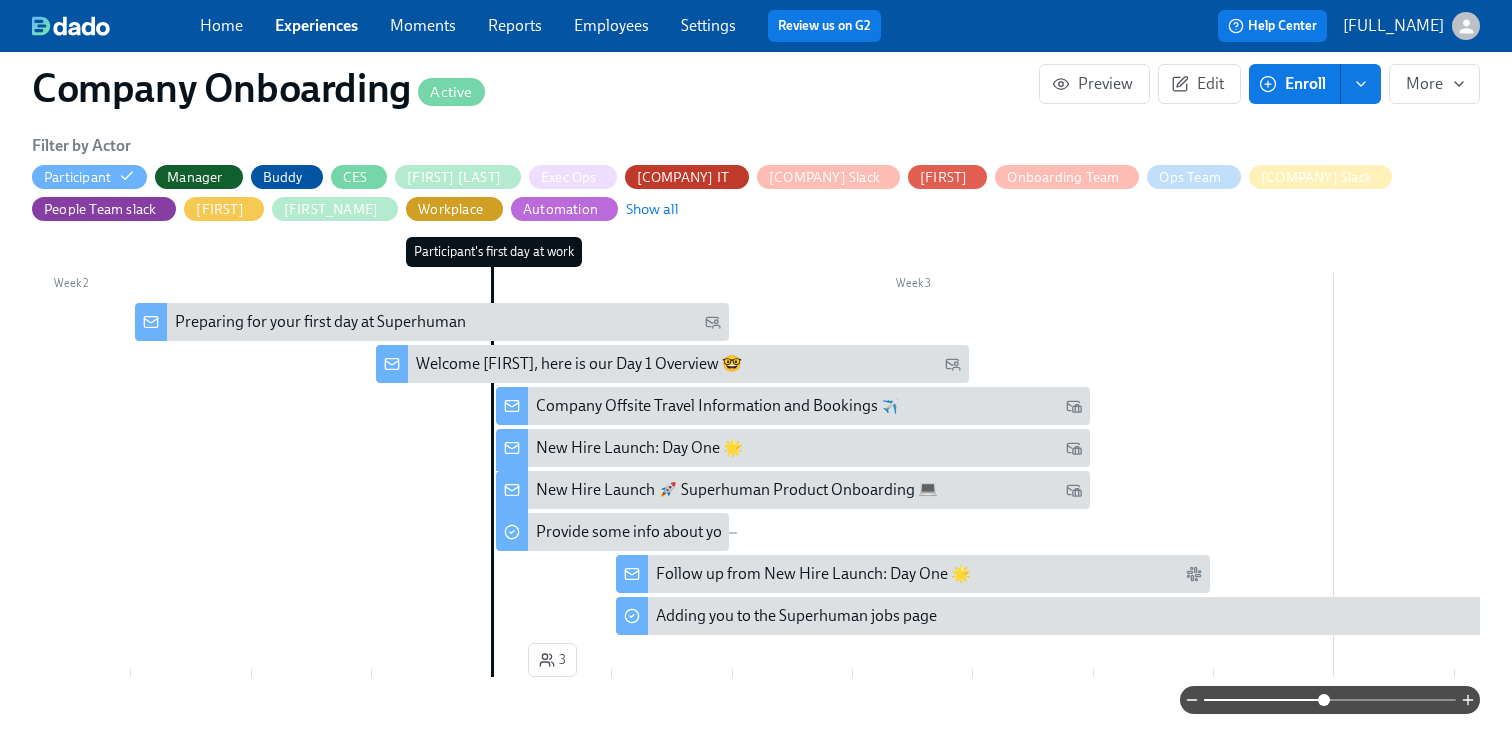click on "New Hire Launch 🚀 Superhuman Product Onboarding 💻" at bounding box center [792, 490] 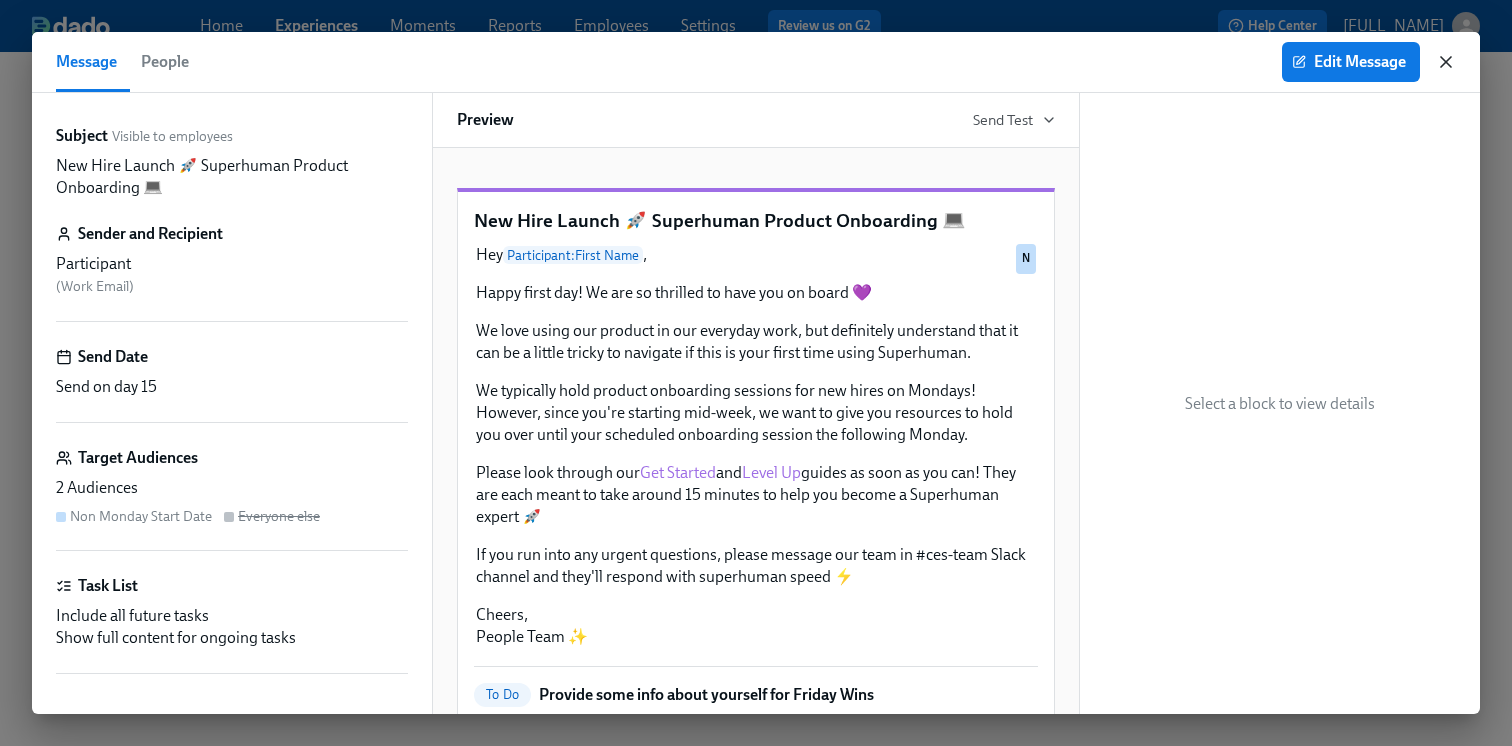 click 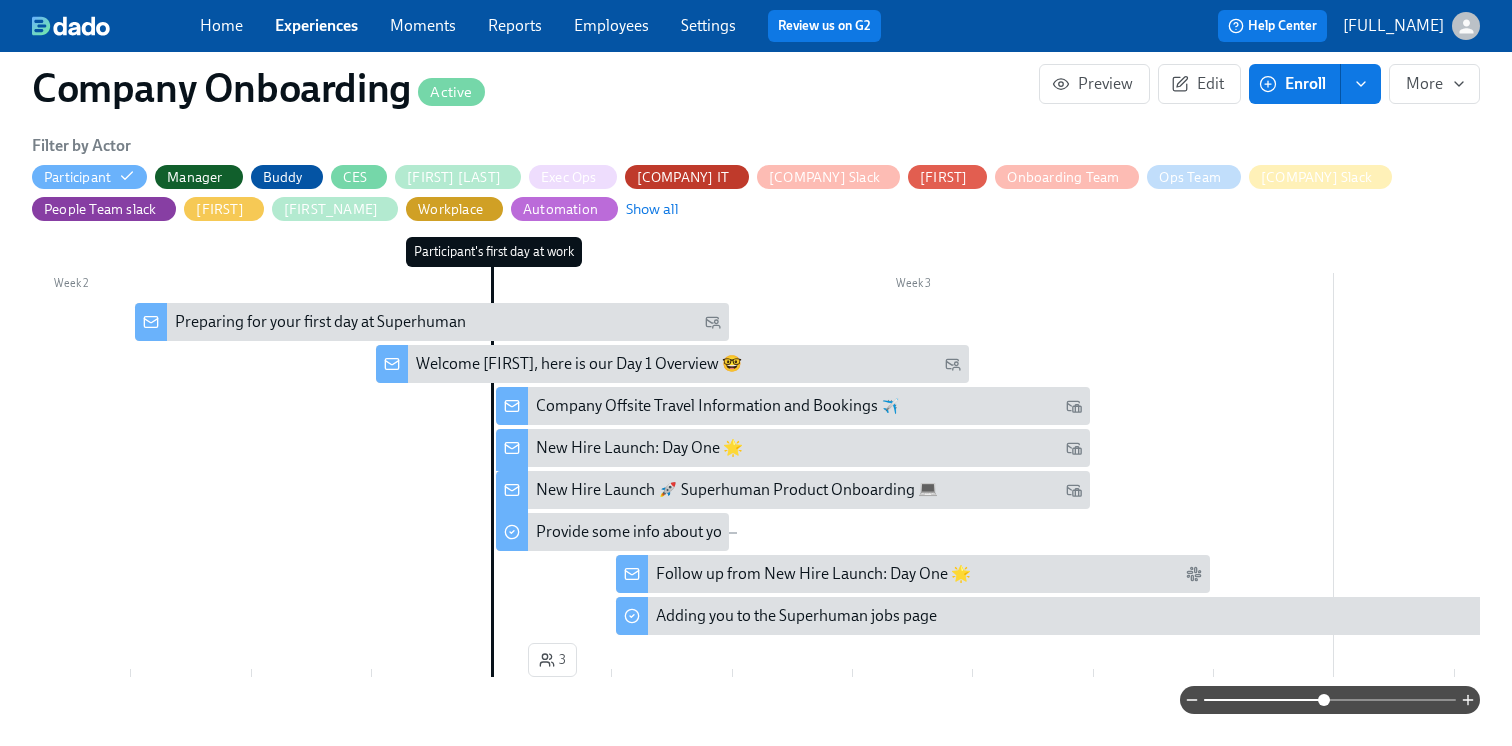 scroll, scrollTop: 624, scrollLeft: 0, axis: vertical 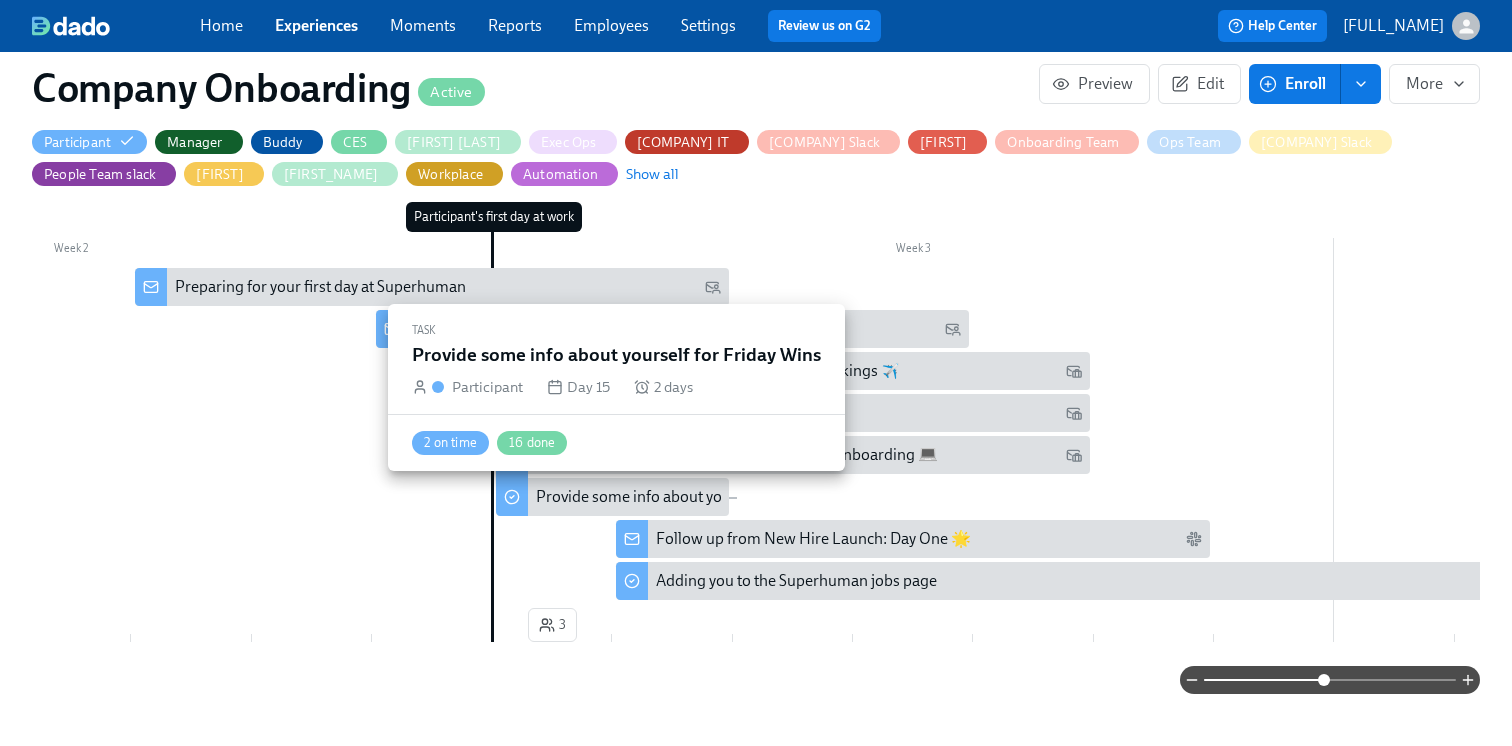 click on "Provide some info about yourself for Friday Wins" at bounding box center (701, 497) 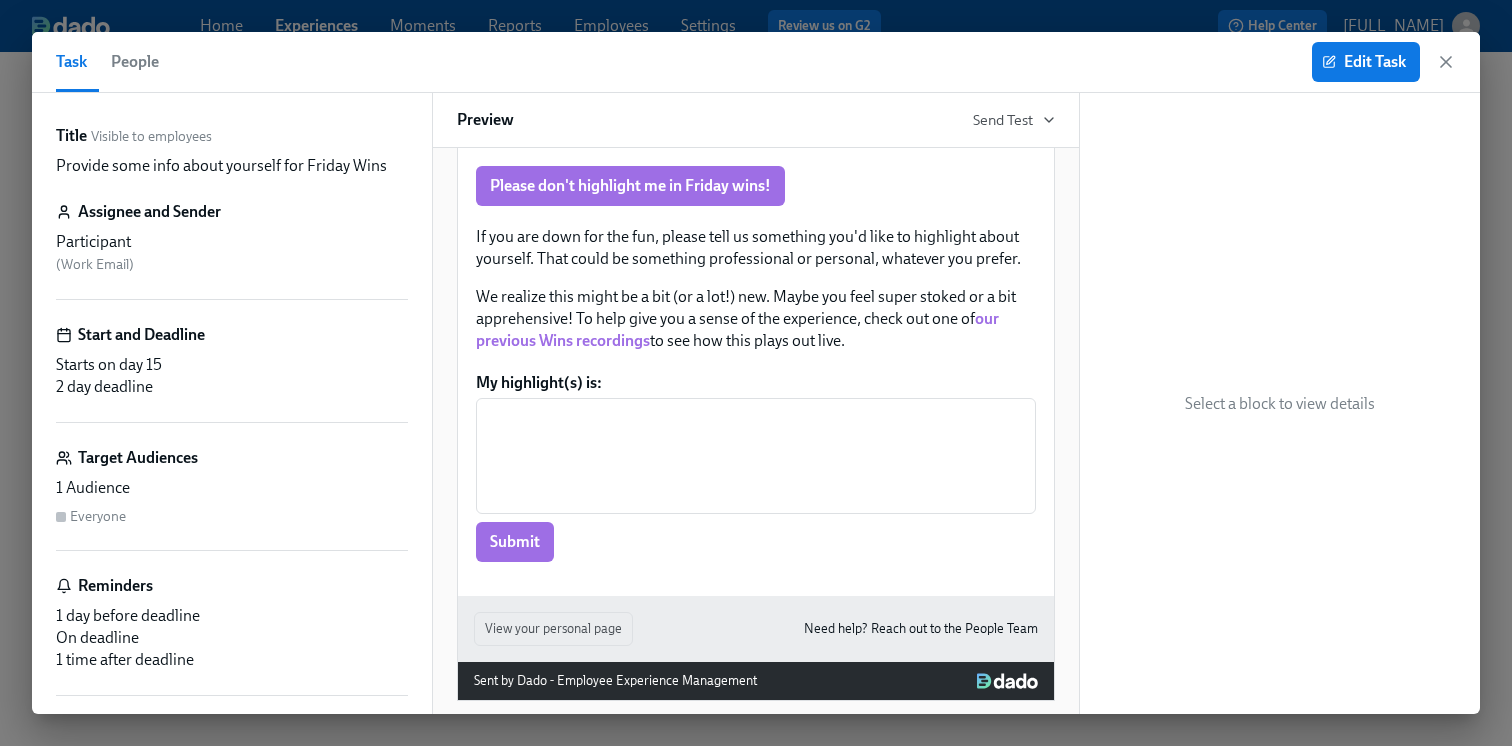 scroll, scrollTop: 370, scrollLeft: 0, axis: vertical 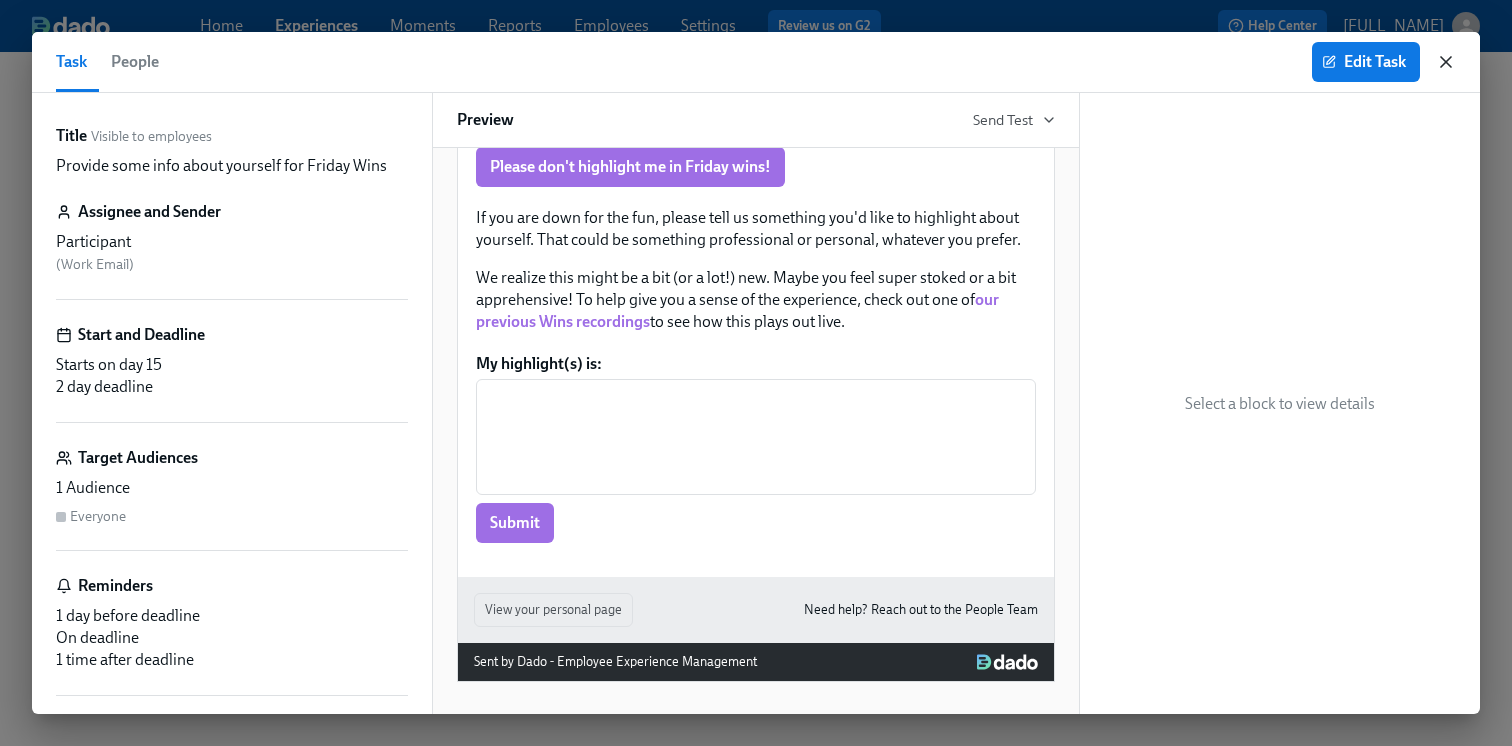 click 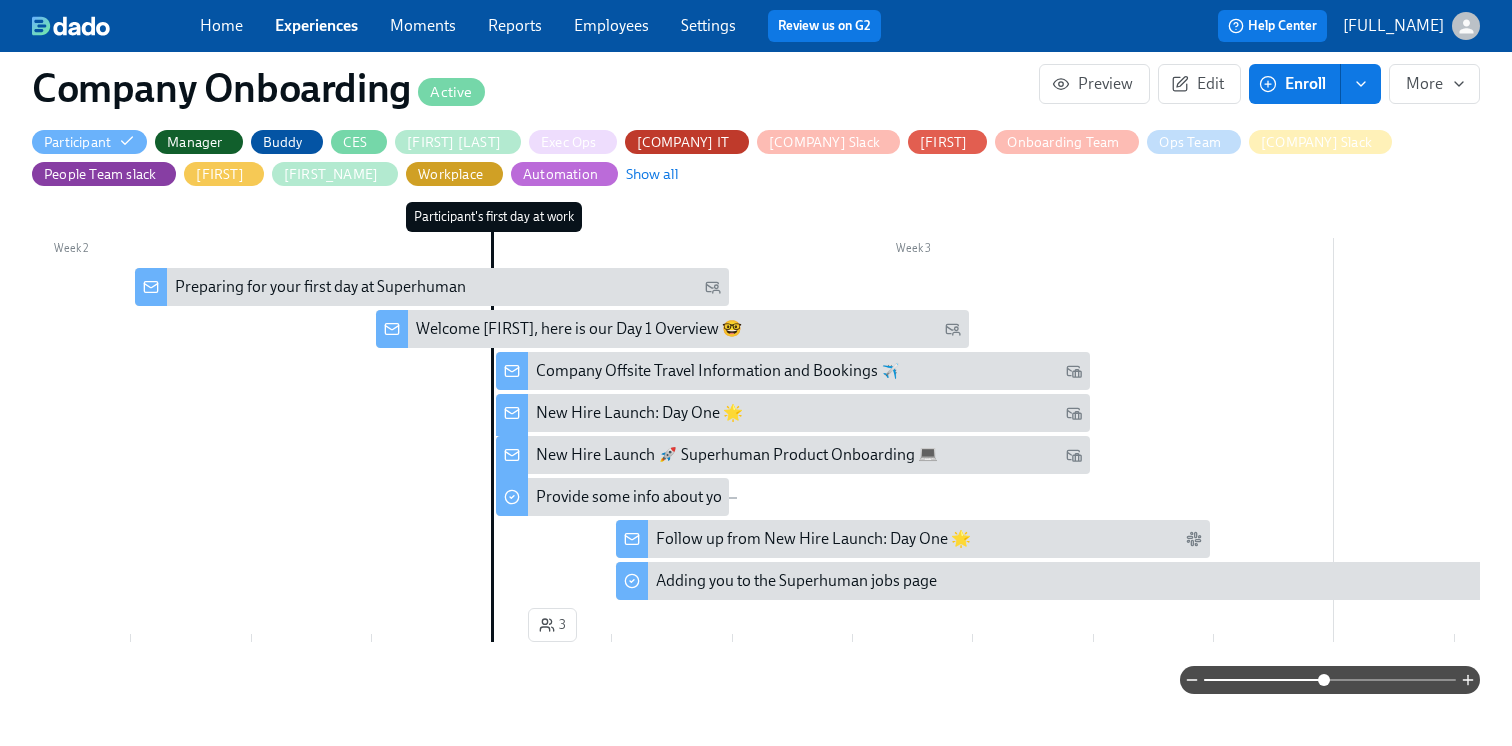 click on "Follow up from New Hire Launch: Day One 🌟" at bounding box center (813, 539) 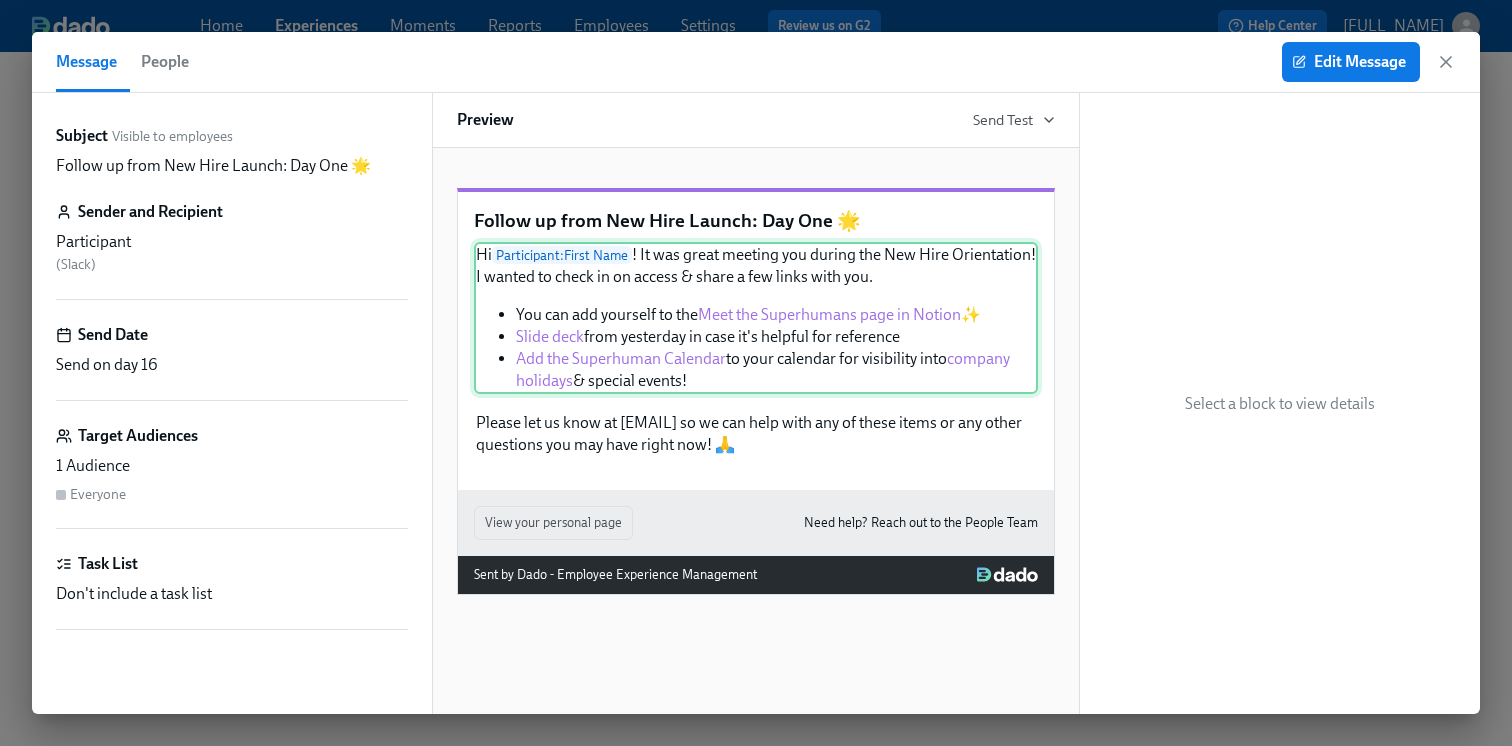 click on "Hi  Participant :  First Name ! It was great meeting you during the New Hire Orientation! I wanted to check in on access & share a few links with you.
You can add yourself to the  Meet the Superhumans page in Notion  ✨
Slide deck  from yesterday in case it's helpful for reference
Add the Superhuman Calendar  to your calendar for visibility into  company holidays  & special events!" at bounding box center [756, 318] 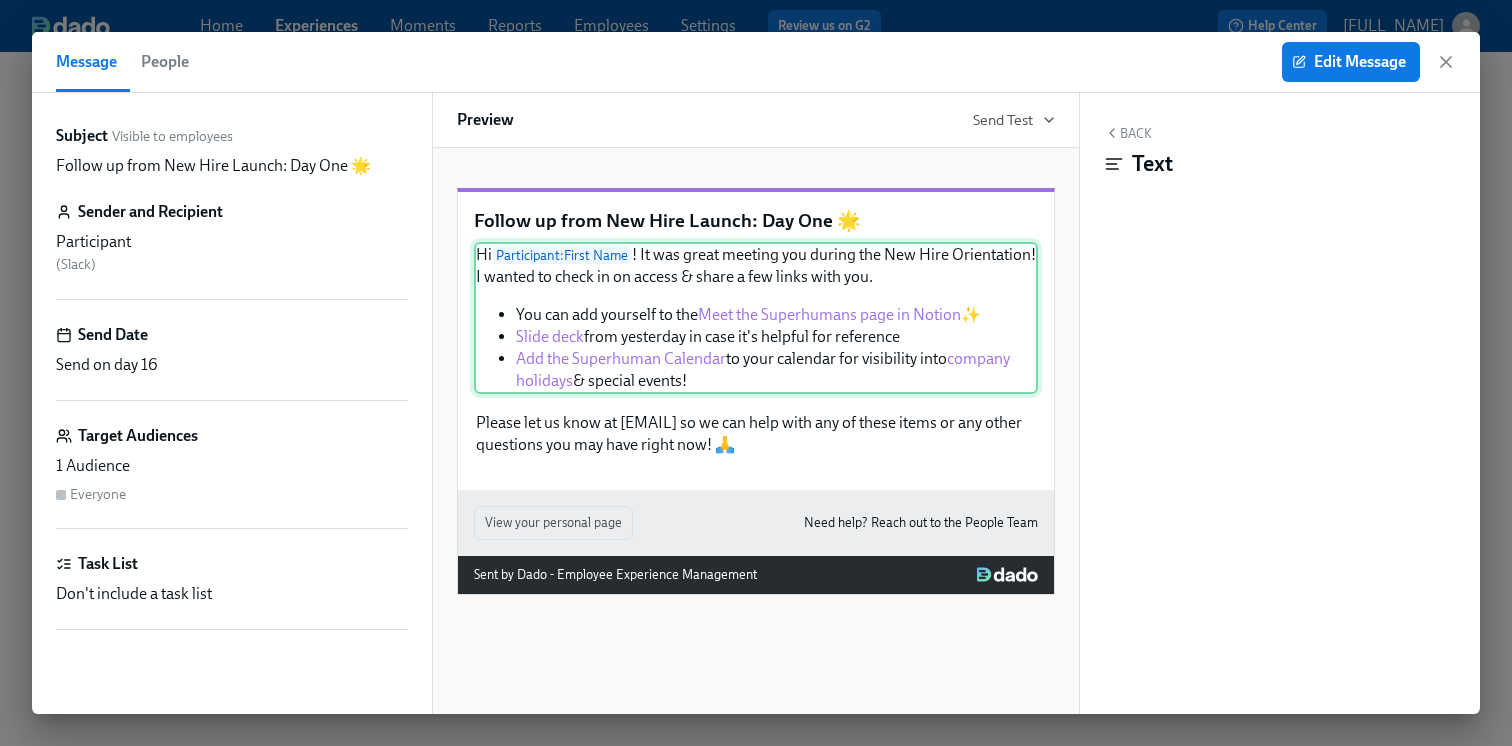 click on "Hi  Participant :  First Name ! It was great meeting you during the New Hire Orientation! I wanted to check in on access & share a few links with you.
You can add yourself to the  Meet the Superhumans page in Notion  ✨
Slide deck  from yesterday in case it's helpful for reference
Add the Superhuman Calendar  to your calendar for visibility into  company holidays  & special events!" at bounding box center (756, 318) 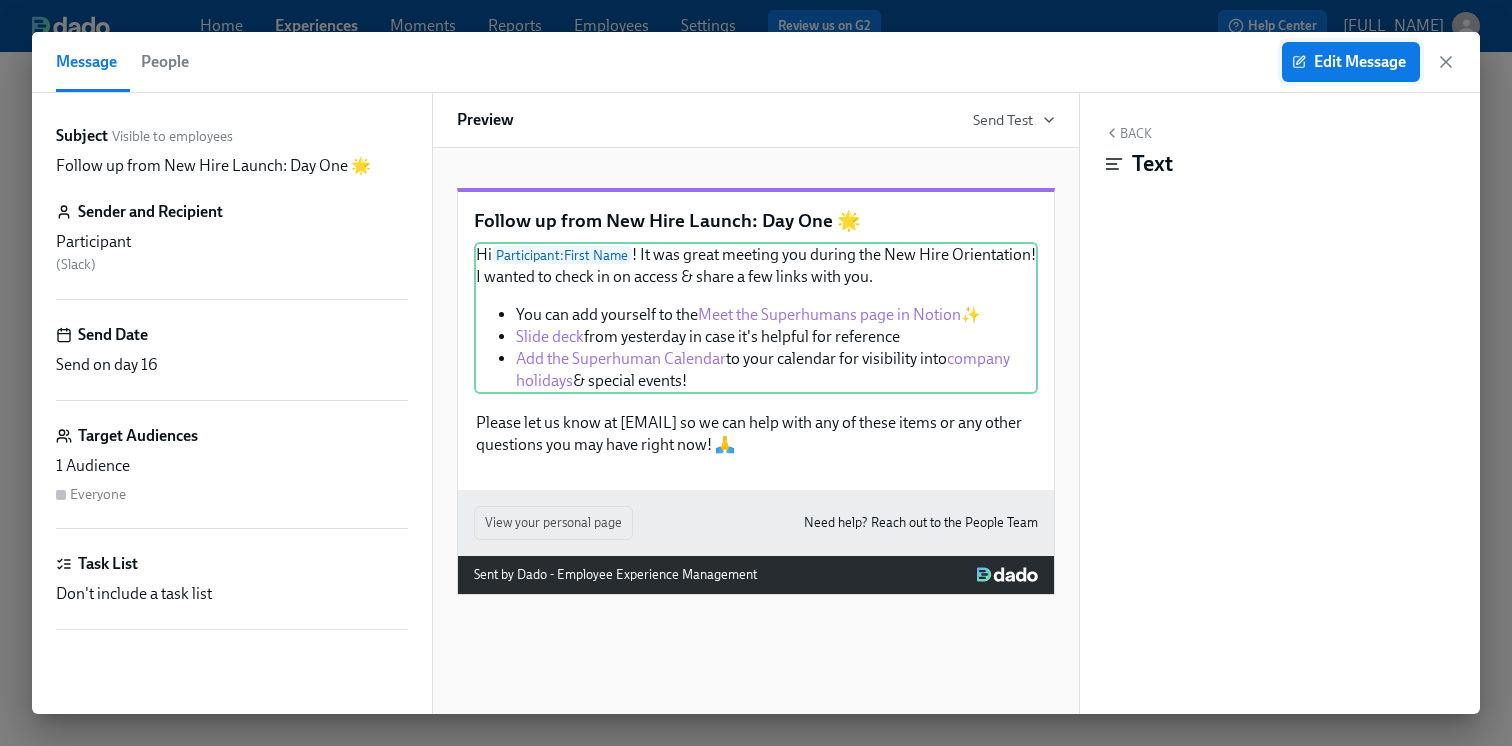 click on "Edit Message" at bounding box center (1351, 62) 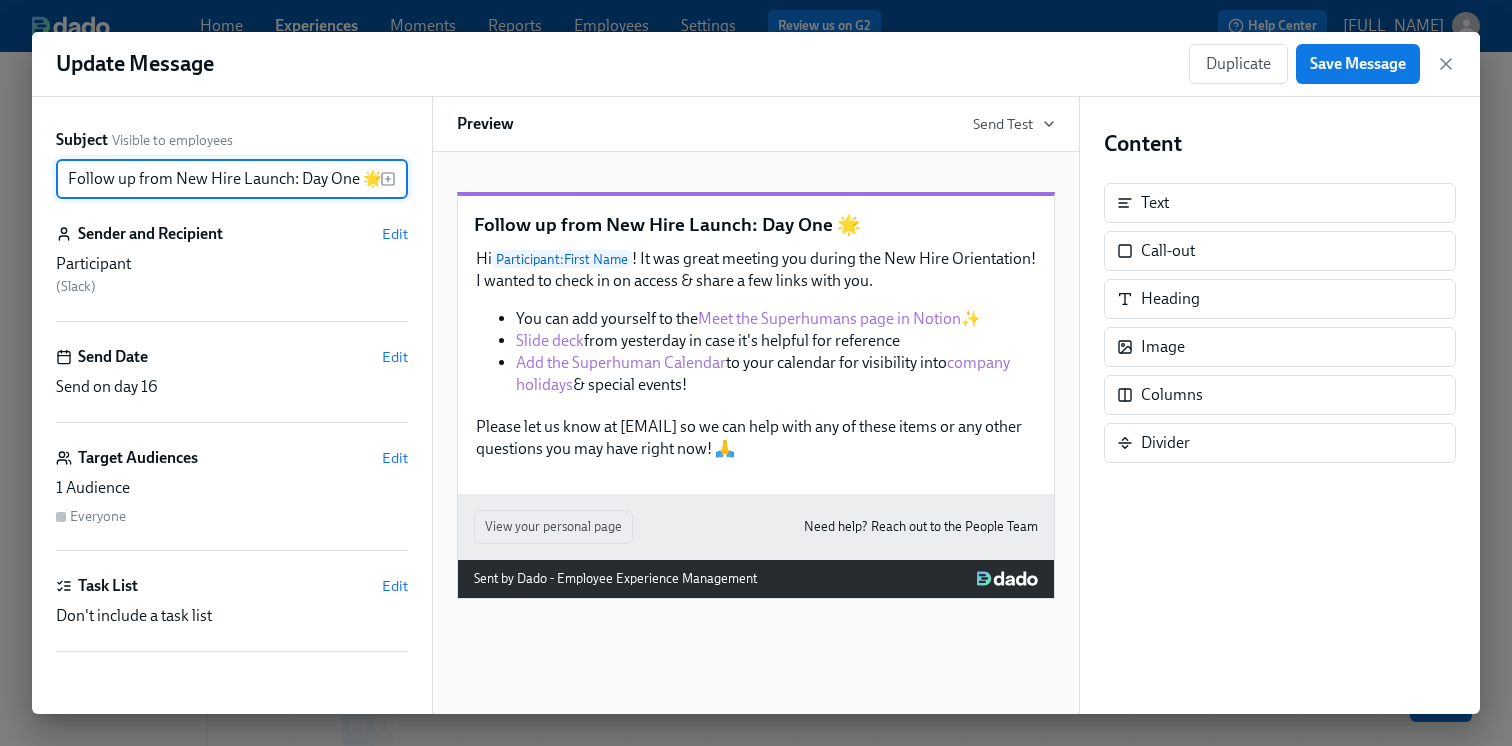 scroll, scrollTop: 0, scrollLeft: 0, axis: both 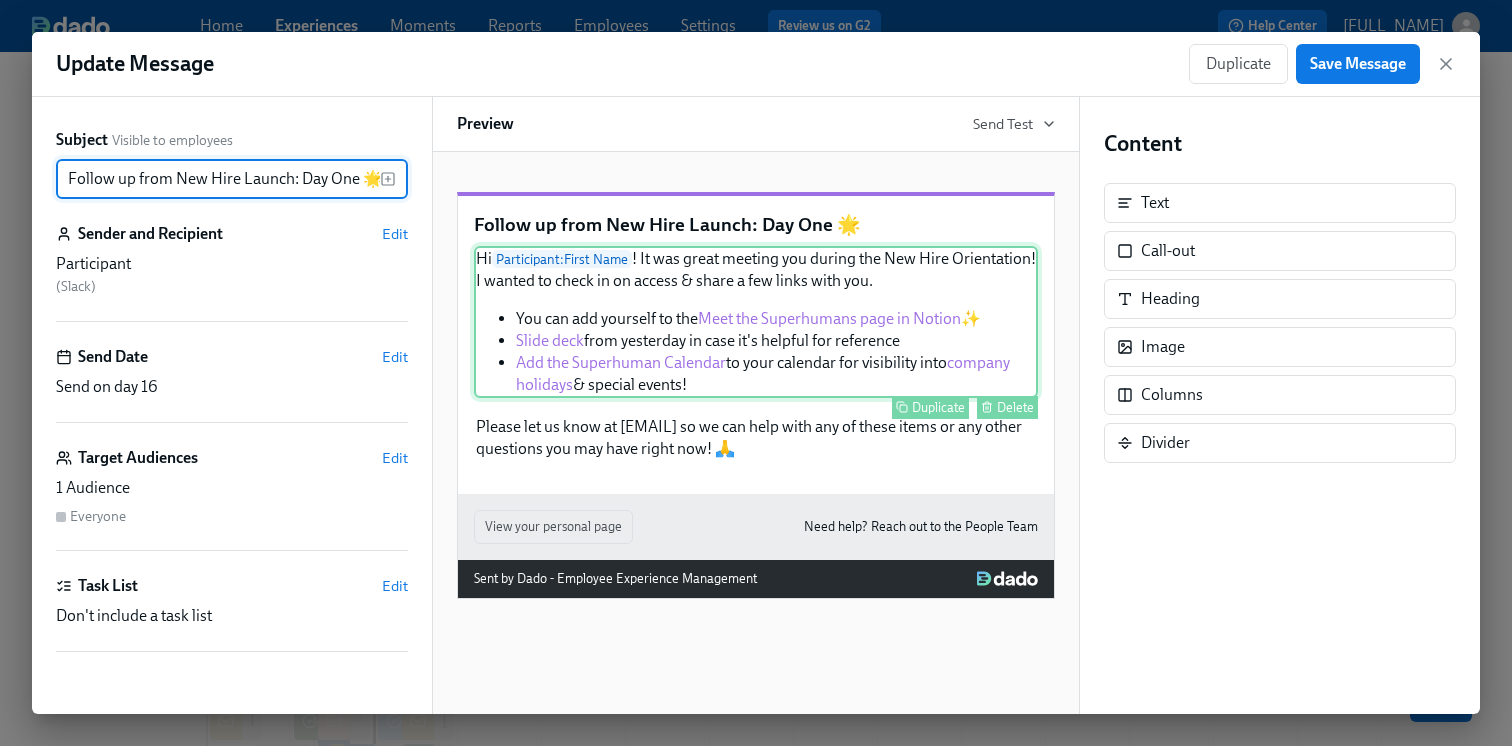 click on "Hi  Participant :  [FIRST] ! It was great meeting you during the New Hire Orientation! I wanted to check in on access & share a few links with you.
You can add yourself to the  Meet the Superhumans page in Notion  ✨
Slide deck  from yesterday in case it's helpful for reference
Add the Superhuman Calendar  to your calendar for visibility into  company holidays  & special events!
Duplicate   Delete" at bounding box center (756, 322) 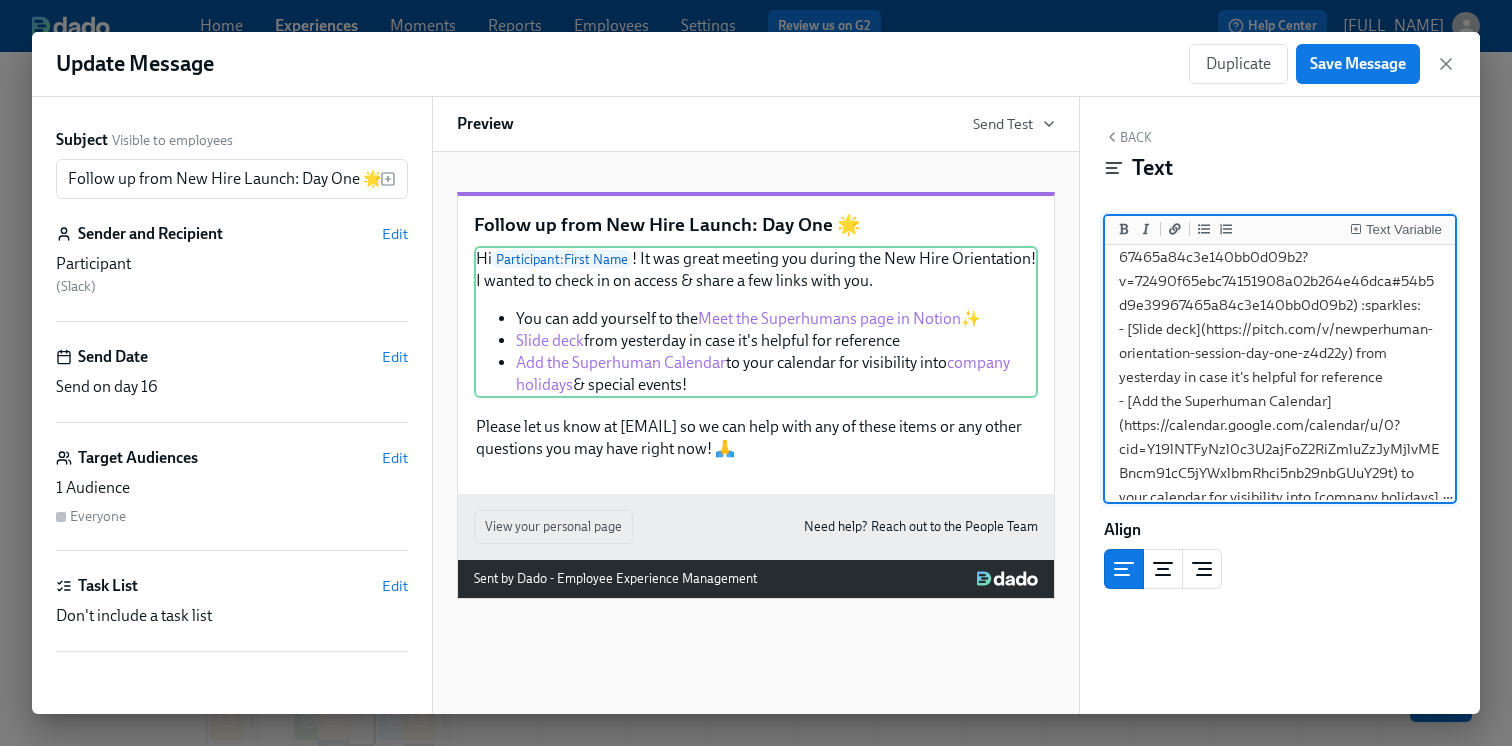 scroll, scrollTop: 160, scrollLeft: 0, axis: vertical 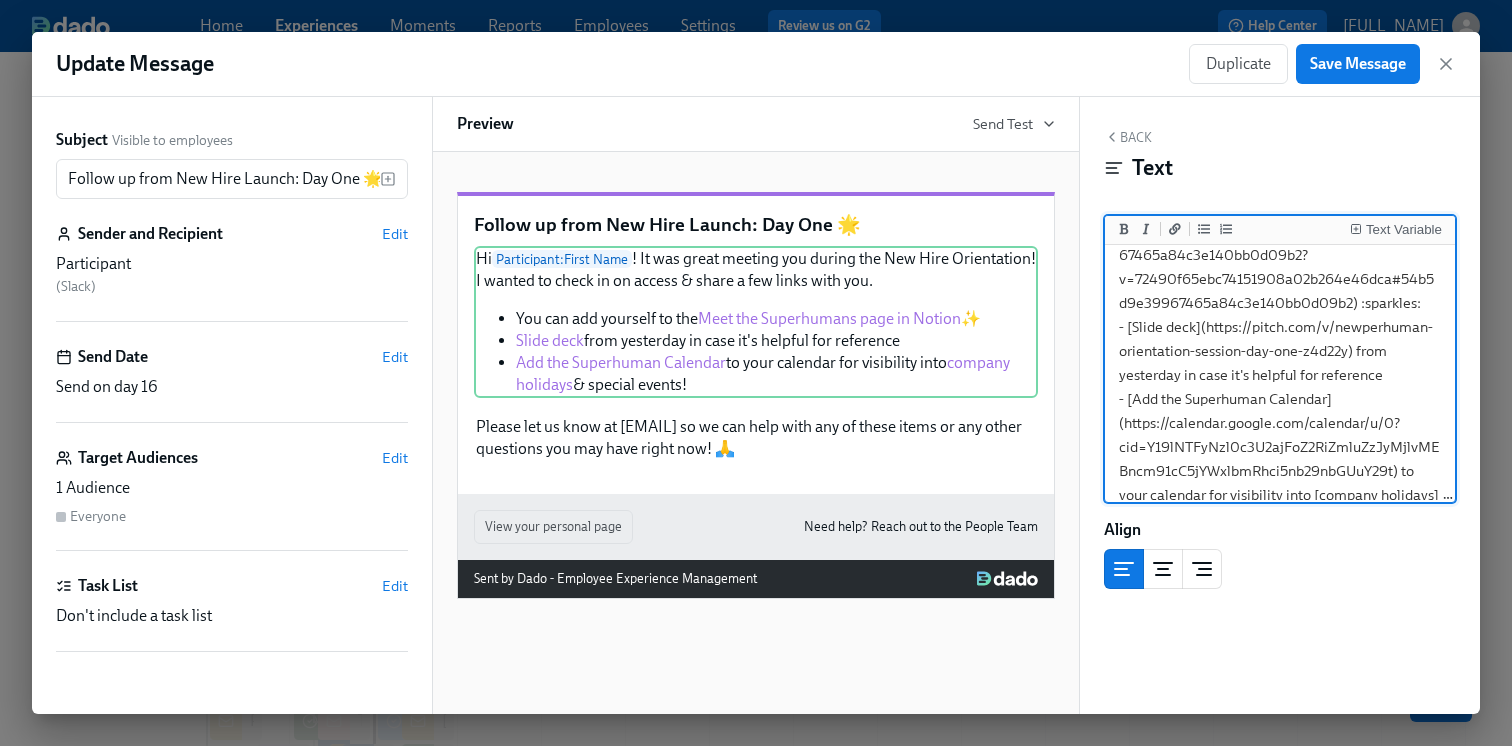 drag, startPoint x: 1206, startPoint y: 345, endPoint x: 1350, endPoint y: 369, distance: 145.9863 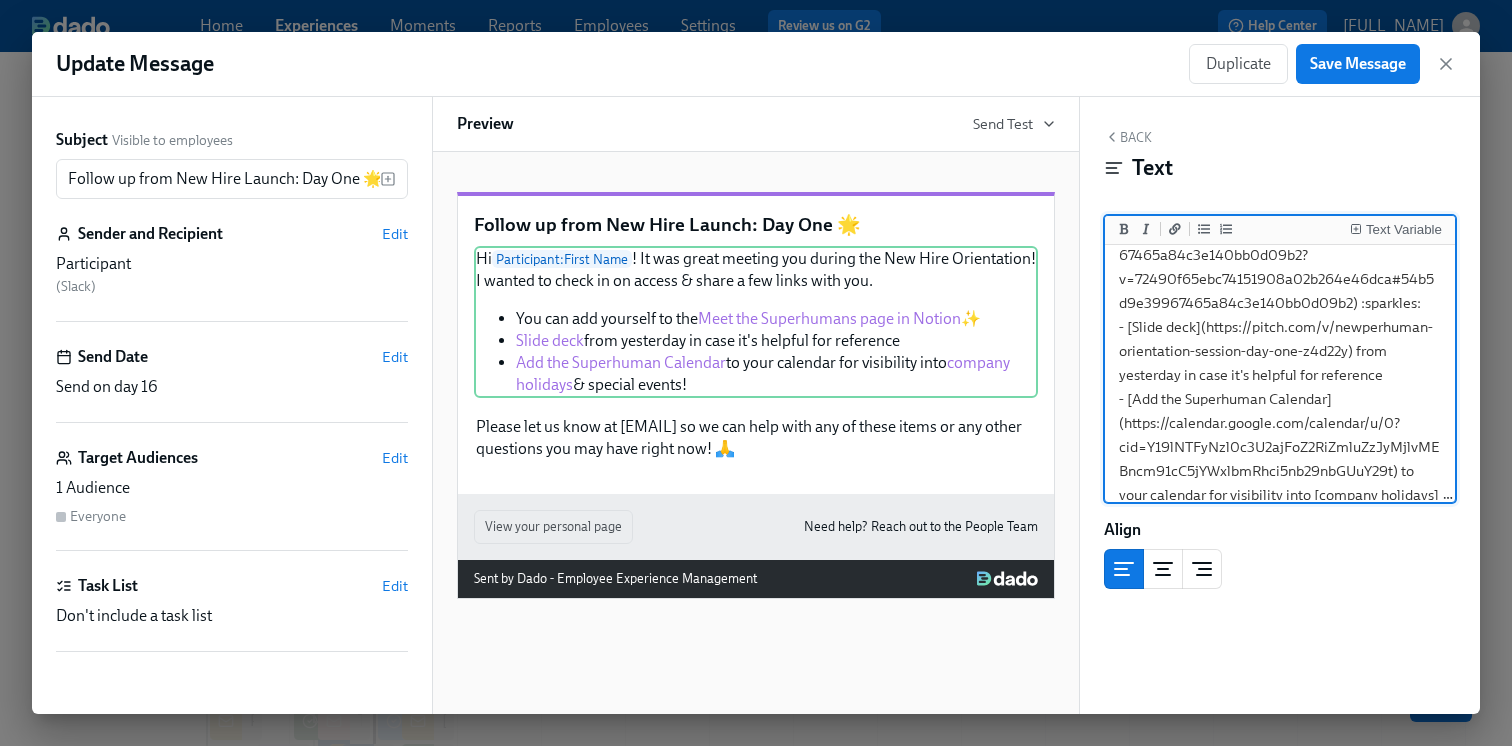 click on "Hi [FIRST_NAME]! It was great meeting you during the New Hire Orientation! I wanted to check in on access & share a few links with you.
- You can add yourself to the [Meet the Superhumans page in Notion](https://www.notion.so/superhuman/54b5d9e39967465a84c3e140bb0d09b2?v=72490f65ebc74151908a02b264e46dca#54b5d9e39967465a84c3e140bb0d09b2) :sparkles:
- [Slide deck](https://pitch.com/v/newperhuman-orientation-session-day-one-z4d22y) from yesterday in case it's helpful for reference
- [Add the Superhuman Calendar](https://calendar.google.com/calendar/u/0?cid=Y19lNTFyNzl0c3U2ajFoZ2RiZmluZzJyMjlvMEBncm91cC5jYWxlbmRhci5nb29nbGUuY29t) to your calendar for visibility into [company holidays](https://www.notion.so/superhuman/Superhuman-Holidays-29572c4f8c874f6f9060f3901dd35aa4) & special events!" at bounding box center [1280, 339] 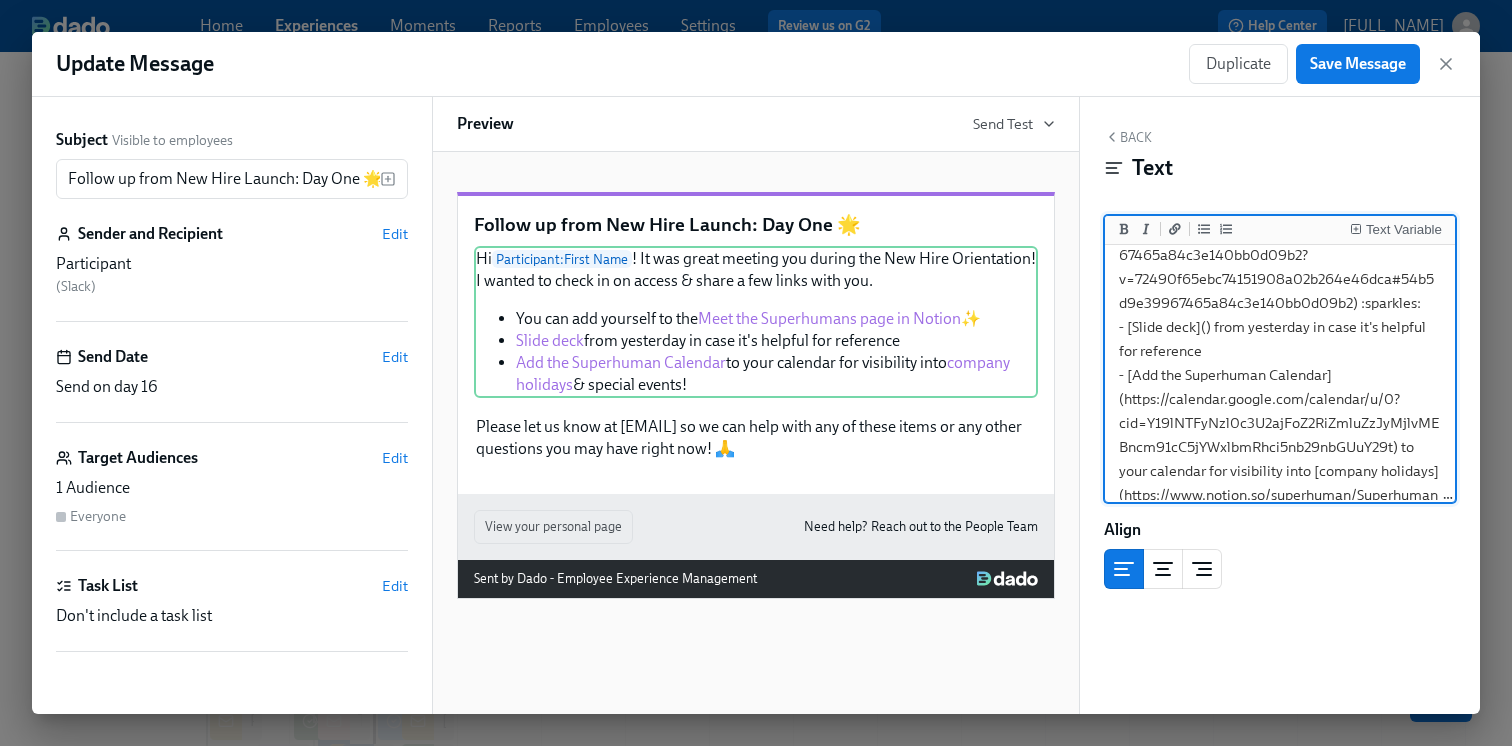 paste on "https://pitch.com/v/newperhumangrammarly-orientation-session-day-one-5wkzkp" 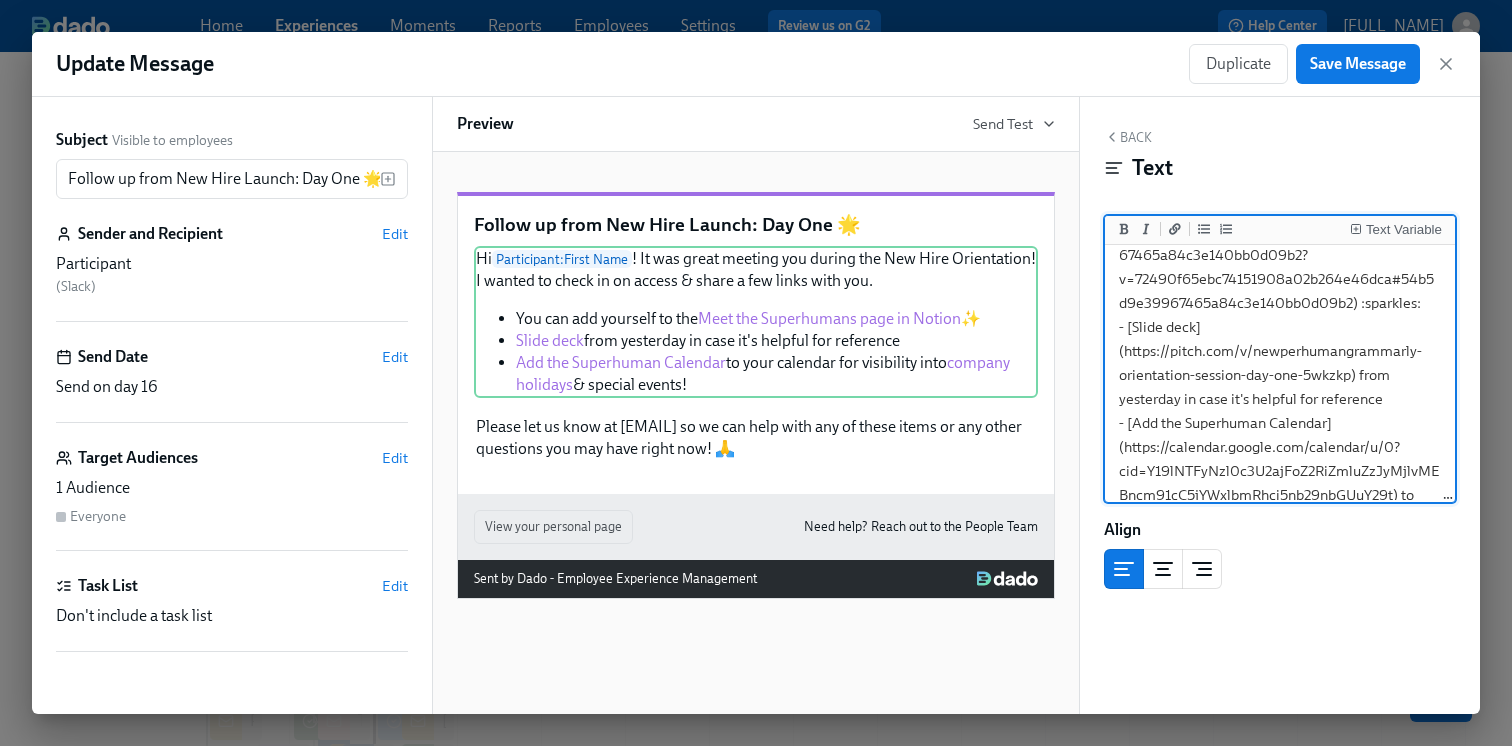 type on "Hi [FIRST]! It was great meeting you during the New Hire Orientation! I wanted to check in on access & share a few links with you.
- You can add yourself to the [Meet the Superhumans page in Notion](https://www.notion.so/superhuman/54b5d9e39967465a84c3e140bb0d09b2?v=72490f65ebc74151908a02b264e46dca#54b5d9e39967465a84c3e140bb0d09b2) :sparkles:
- [Slide deck](https://pitch.com/v/newperhumangrammarly-orientation-session-day-one-5wkzkp) from yesterday in case it's helpful for reference
- [Add the Superhuman Calendar](https://calendar.google.com/calendar/u/0?cid=Y19lNTFyNzl0c3U2ajFoZ2RiZmluZzJyMjlvMEBncm91cC5jYWxlbmRhci5nb29nbGUuY29t) to your calendar for visibility into [company holidays](https://www.notion.so/superhuman/Superhuman-Holidays-29572c4f8c874f6f9060f3901dd35aa4) & special events!" 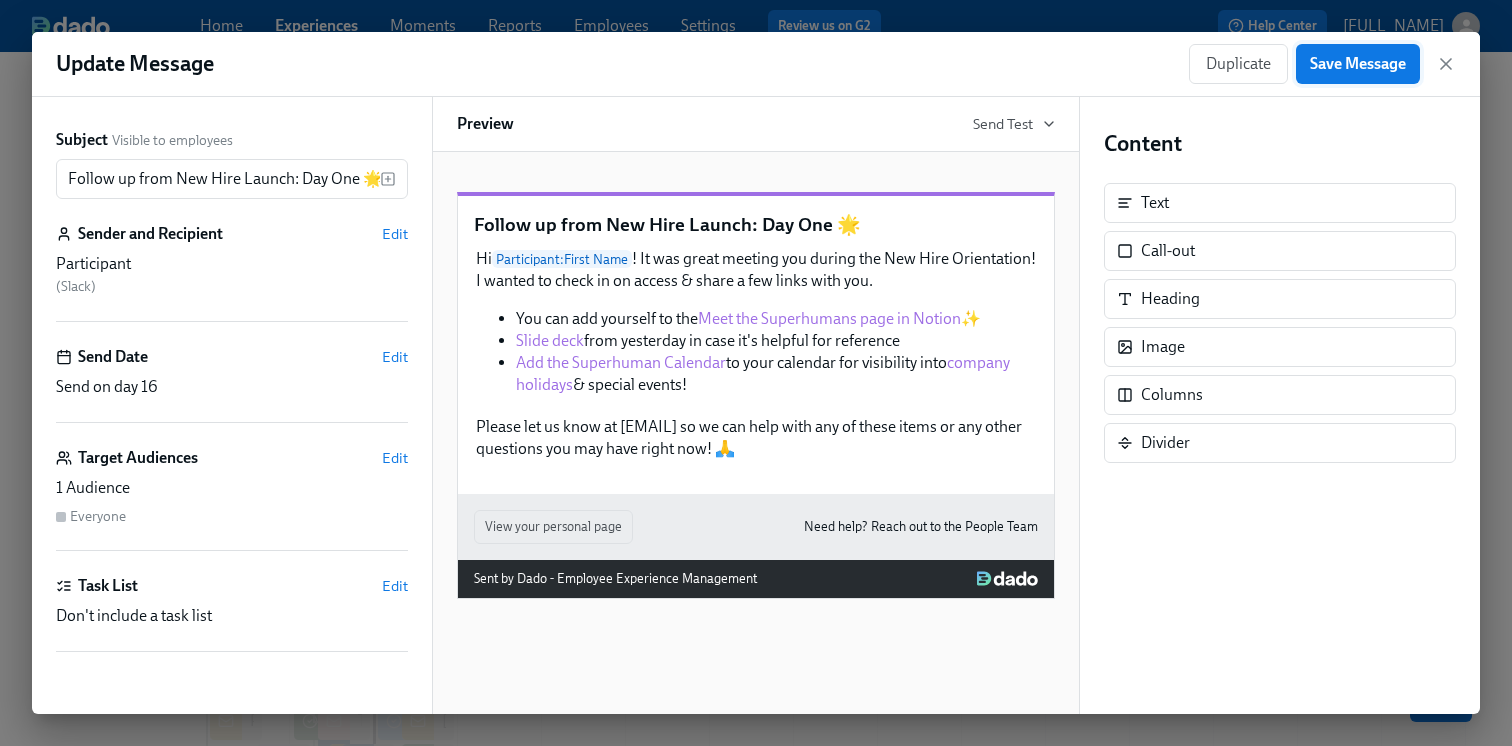 click on "Save Message" at bounding box center (1358, 64) 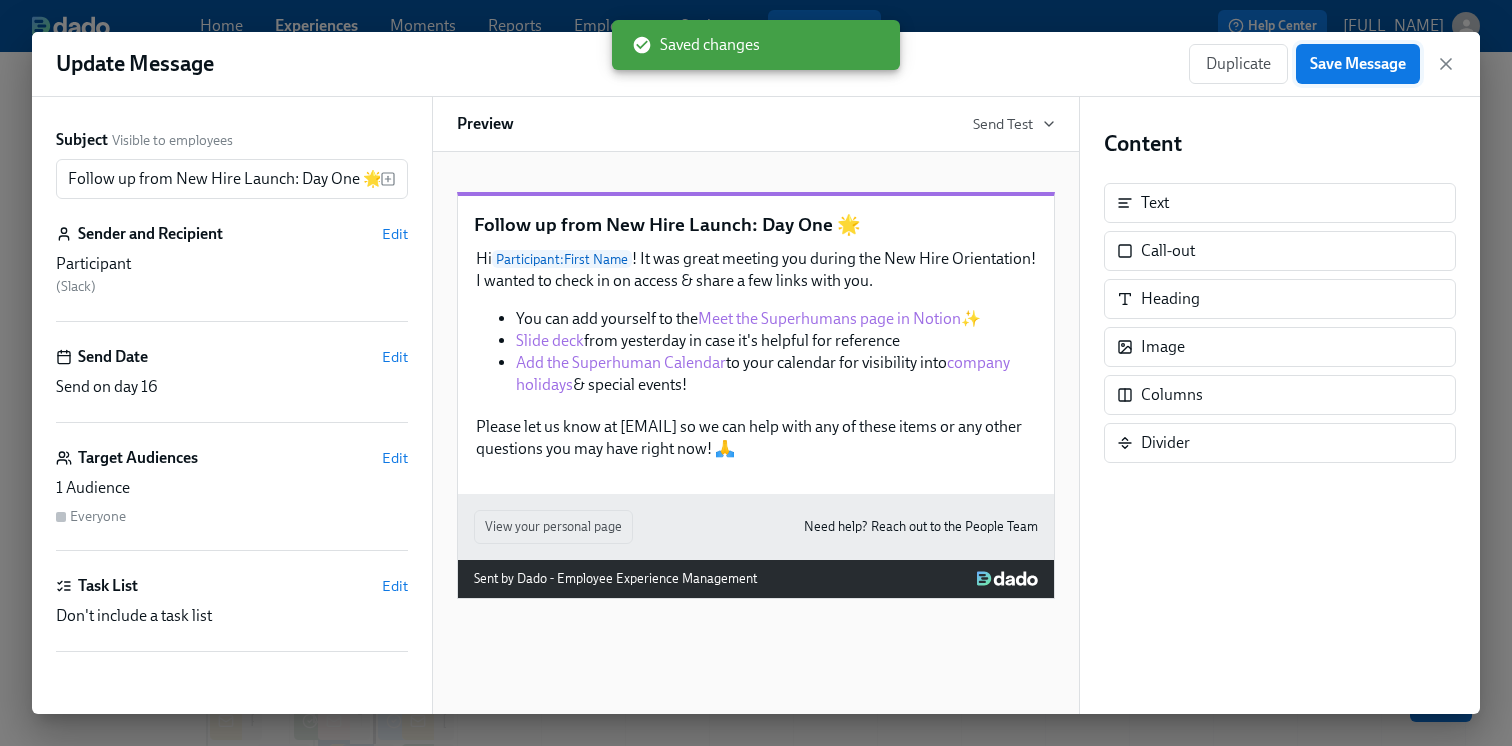 click on "Save Message" at bounding box center [1358, 64] 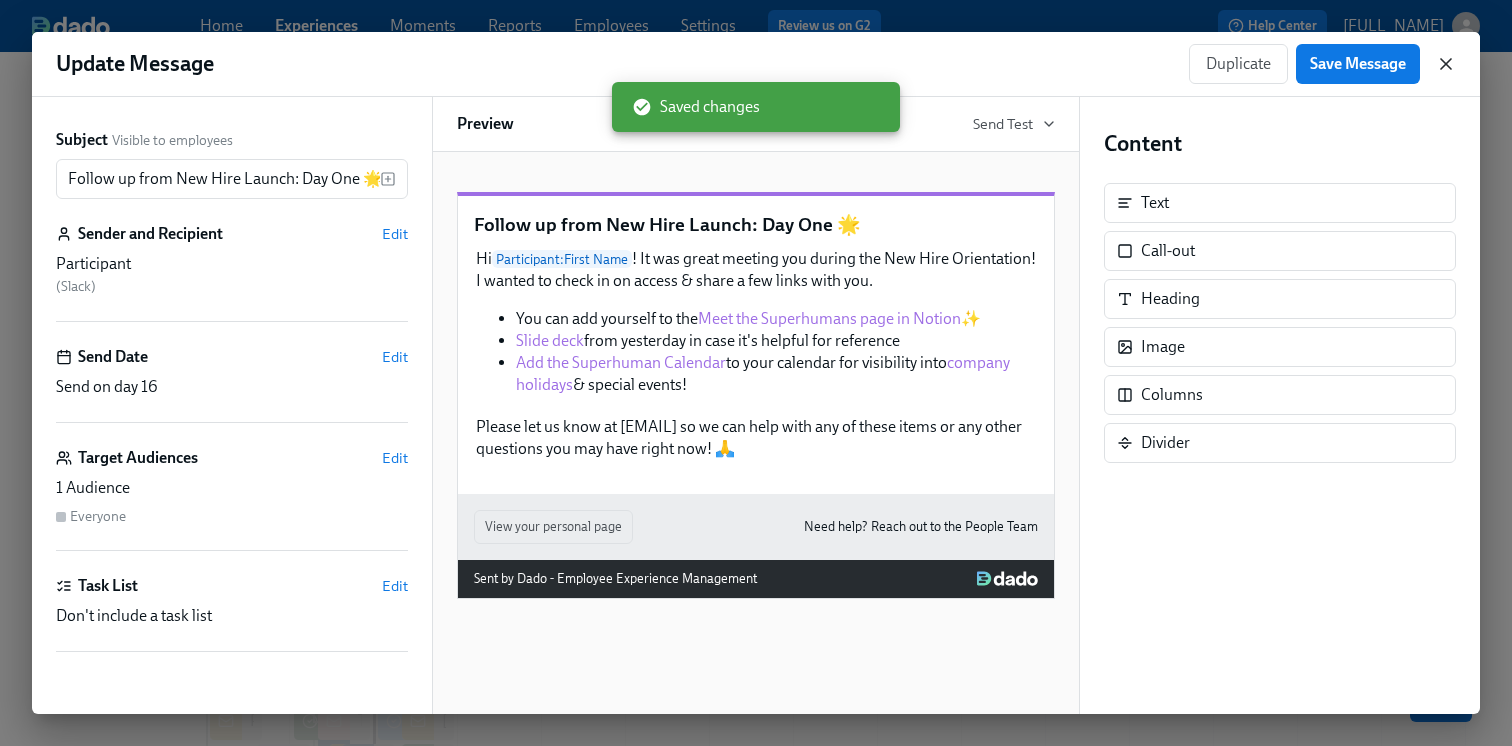 click 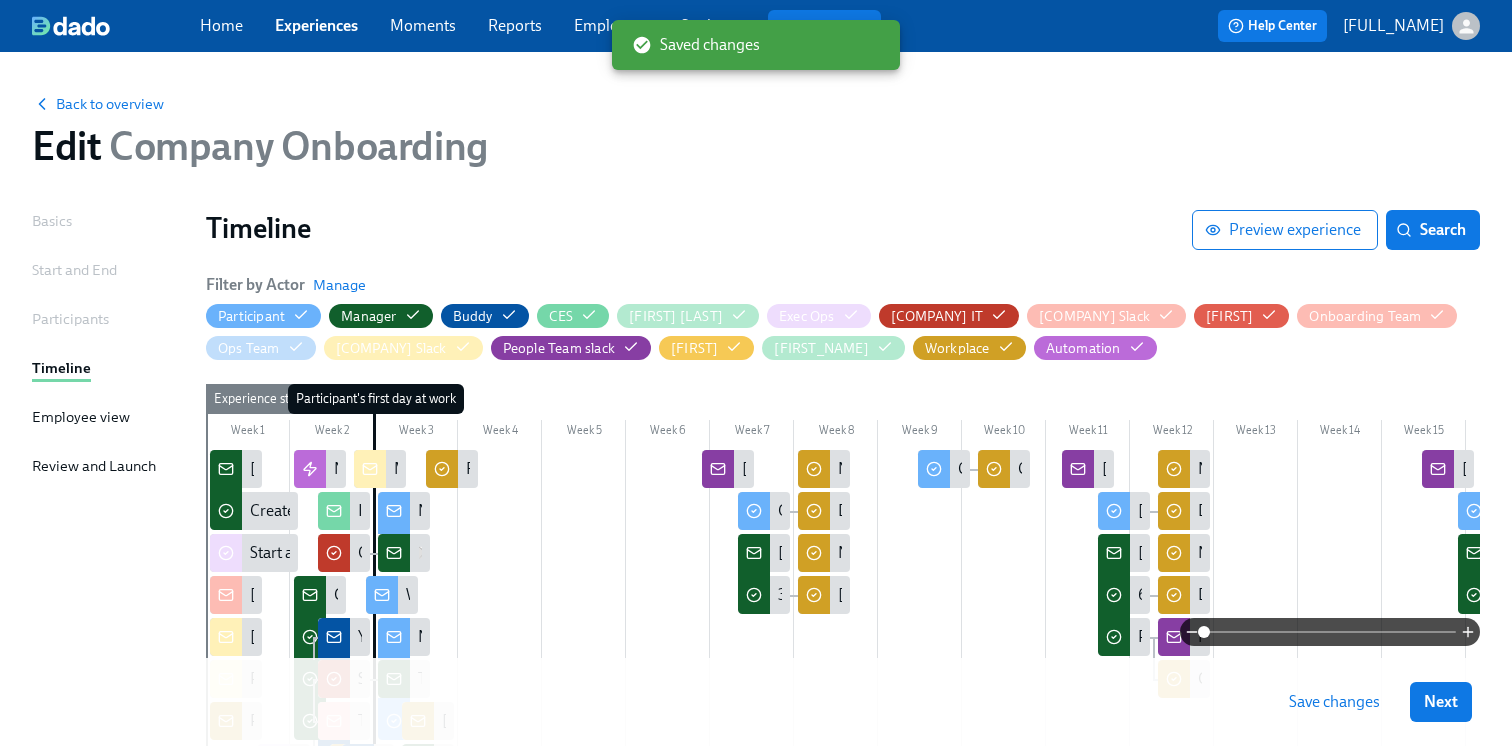 click on "Save changes" at bounding box center [1334, 702] 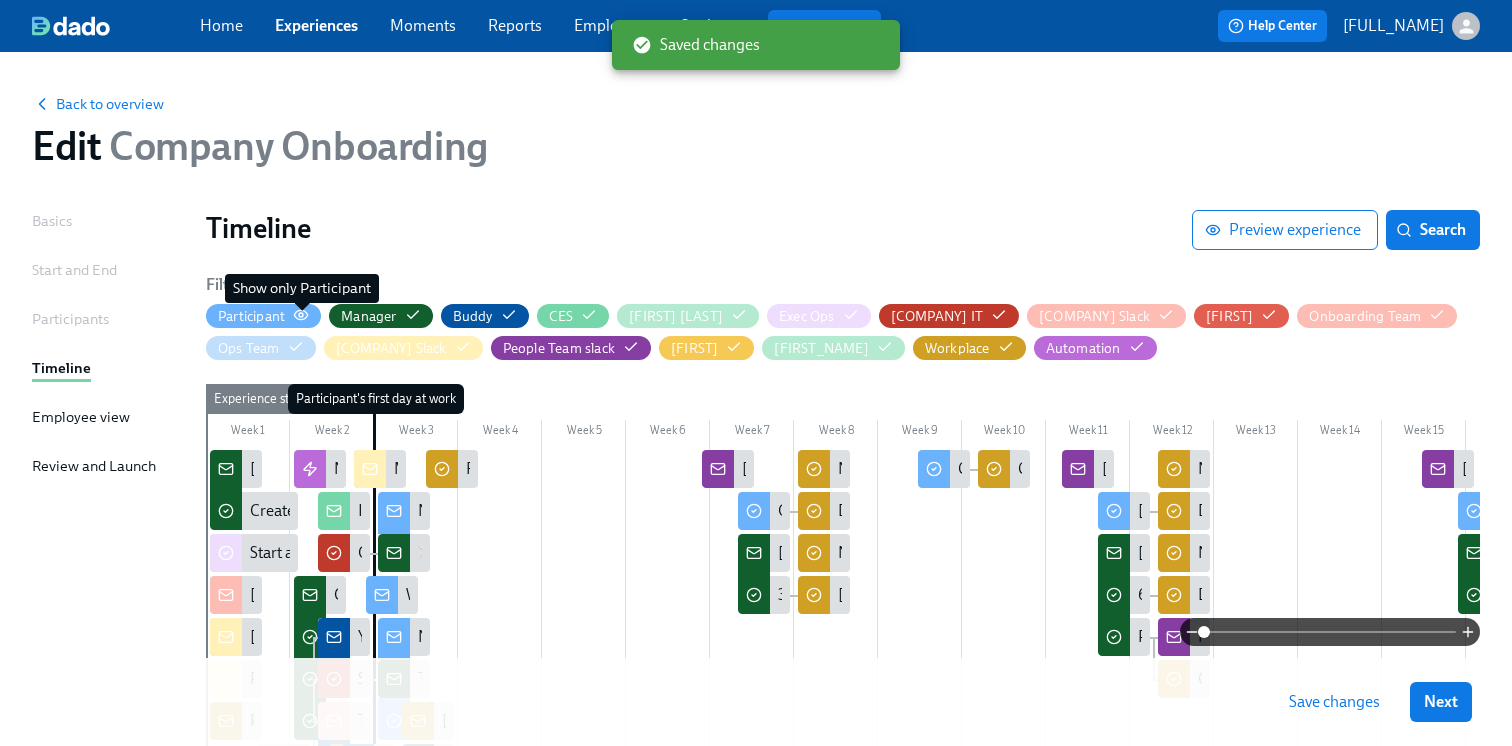 click 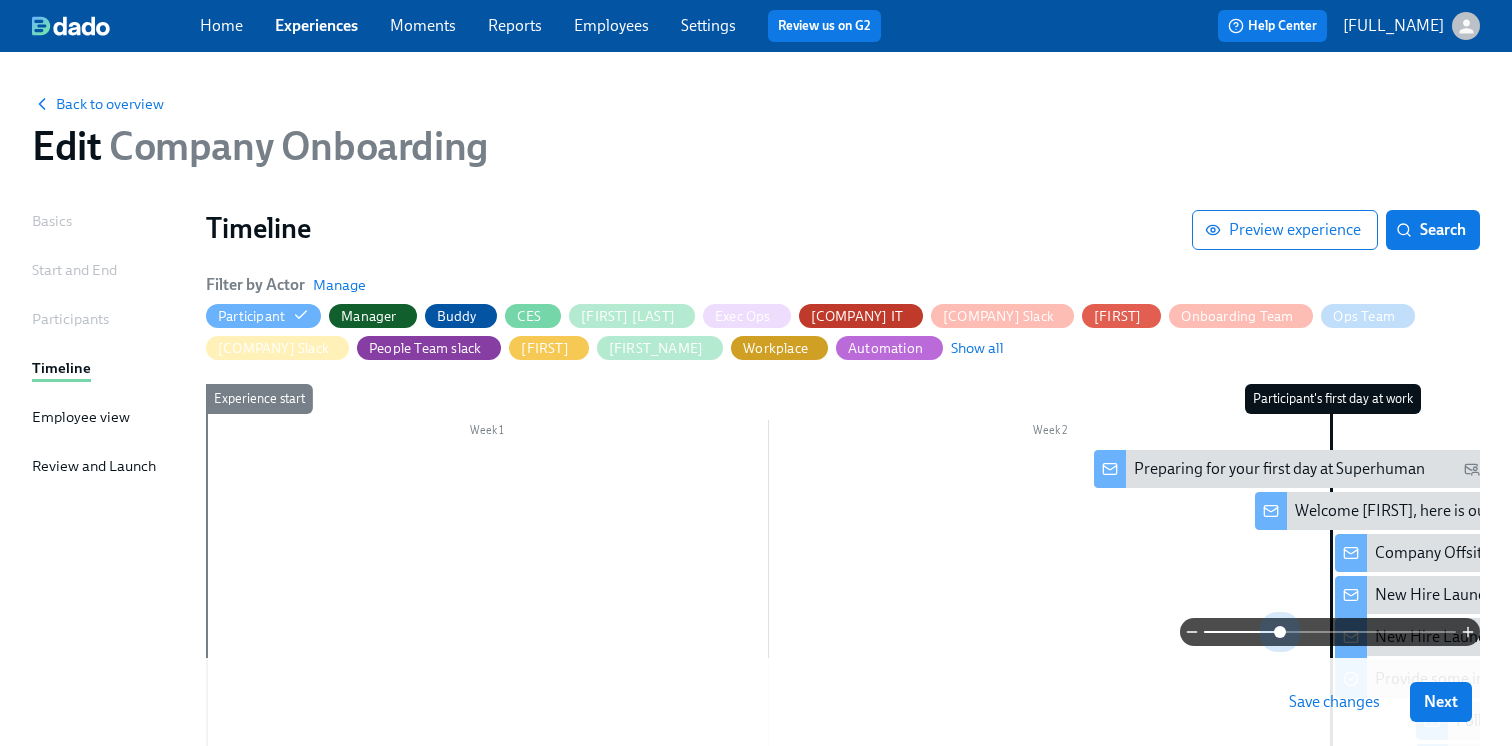drag, startPoint x: 1209, startPoint y: 634, endPoint x: 1254, endPoint y: 629, distance: 45.276924 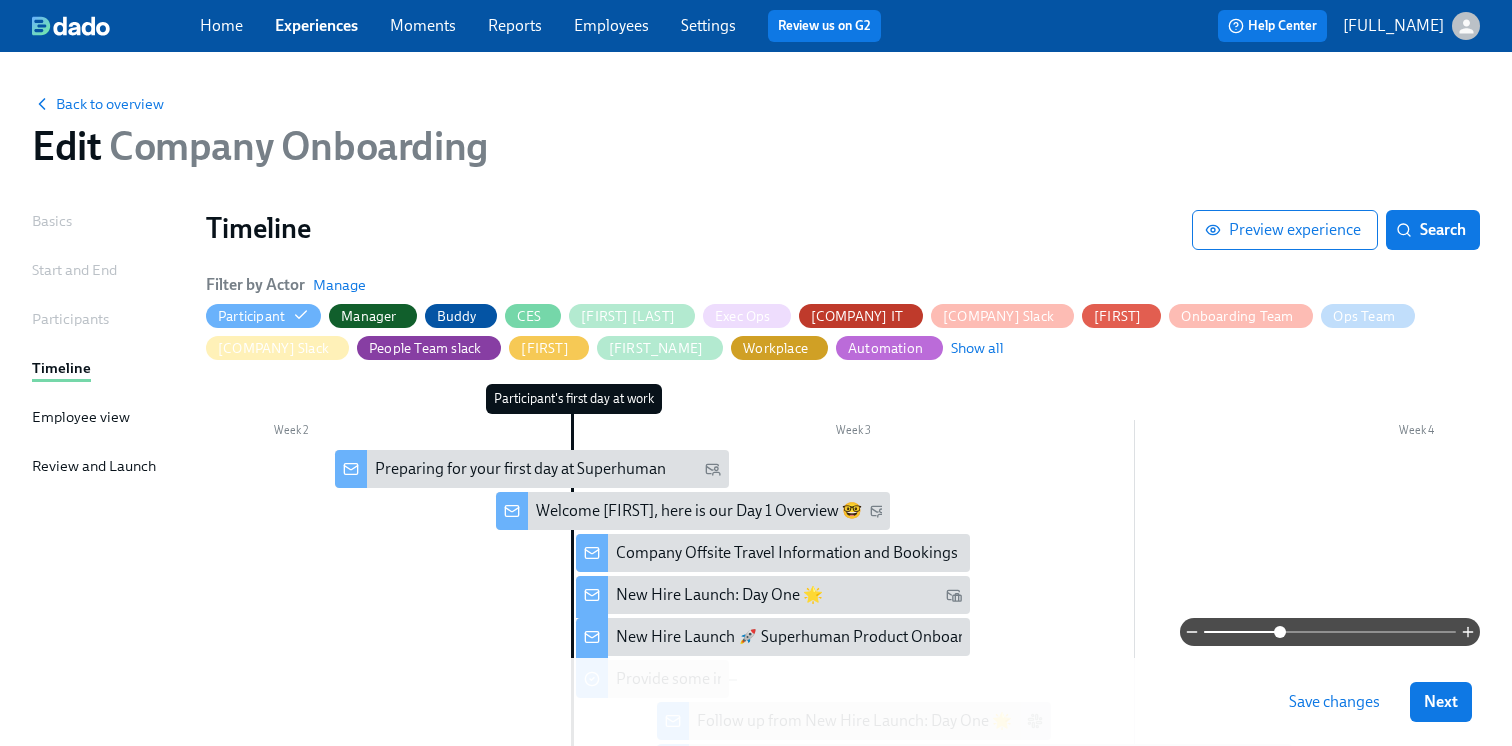 scroll, scrollTop: 0, scrollLeft: 769, axis: horizontal 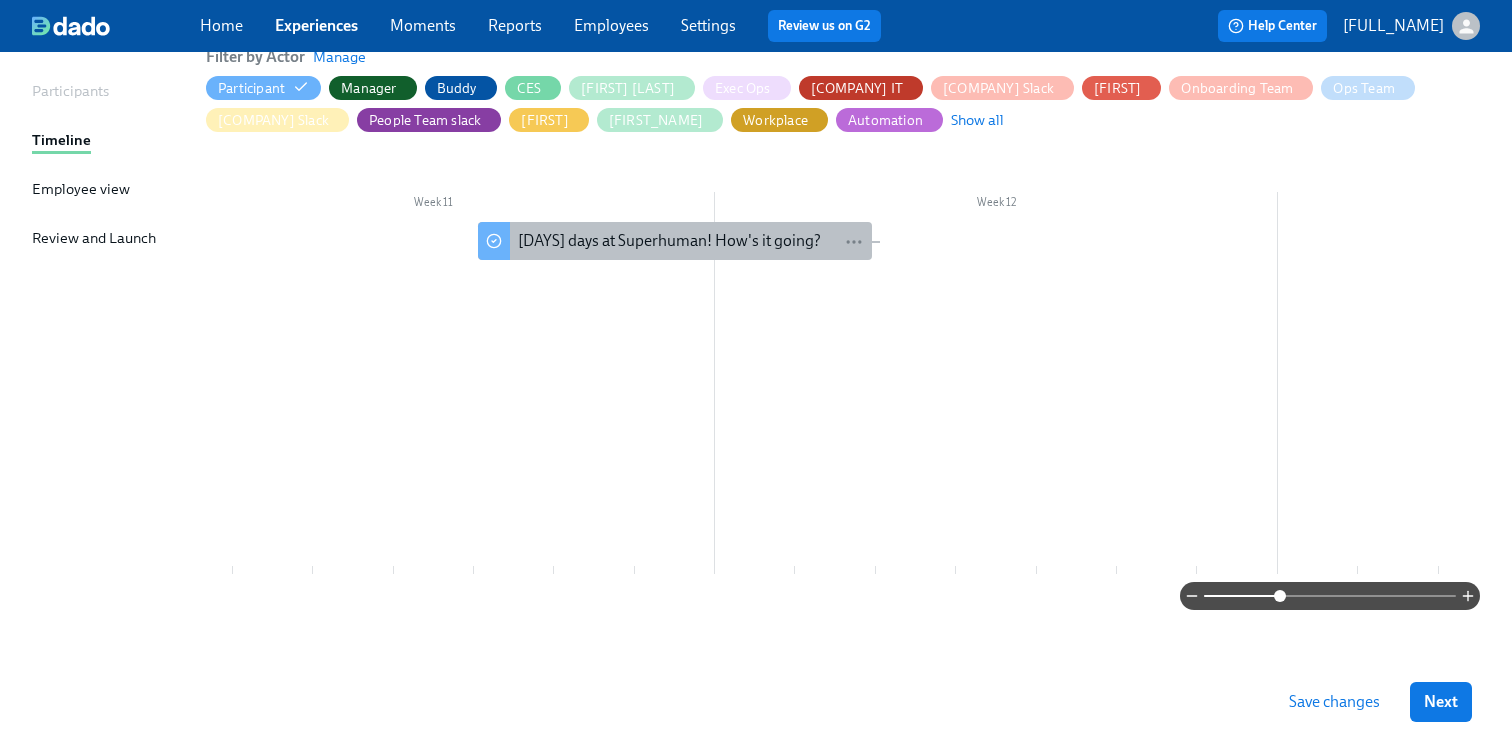 click on "[DAYS] days at Superhuman! How's it going?" at bounding box center (669, 241) 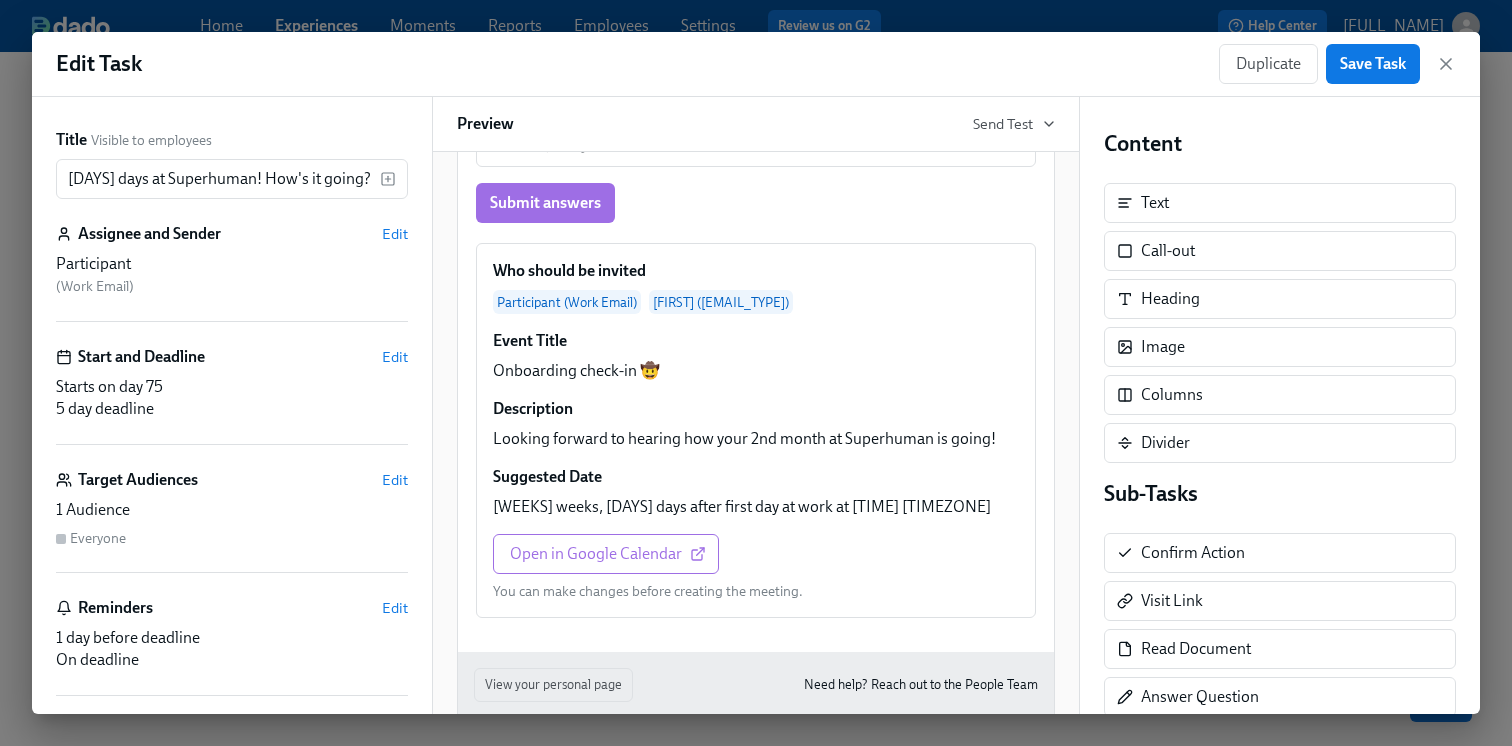scroll, scrollTop: 1017, scrollLeft: 0, axis: vertical 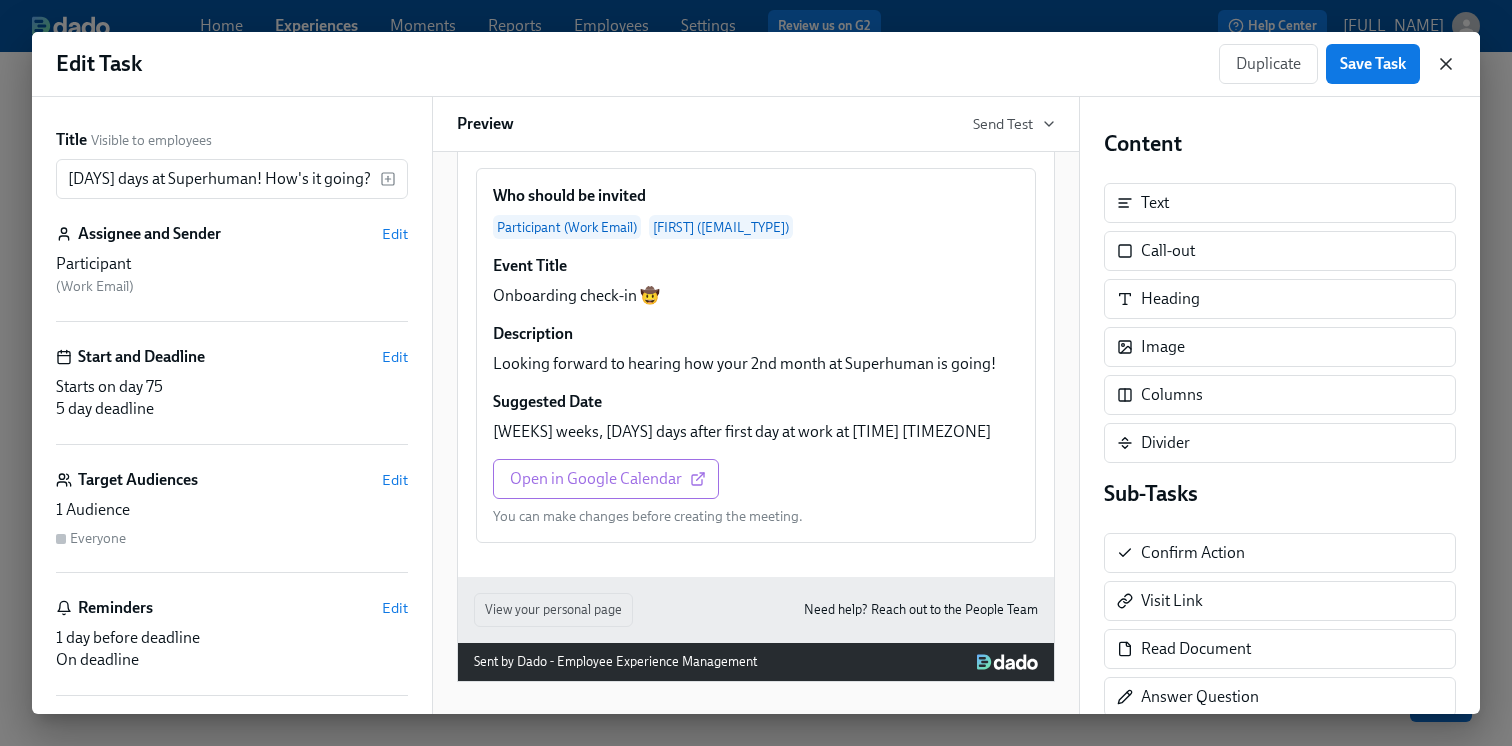 click 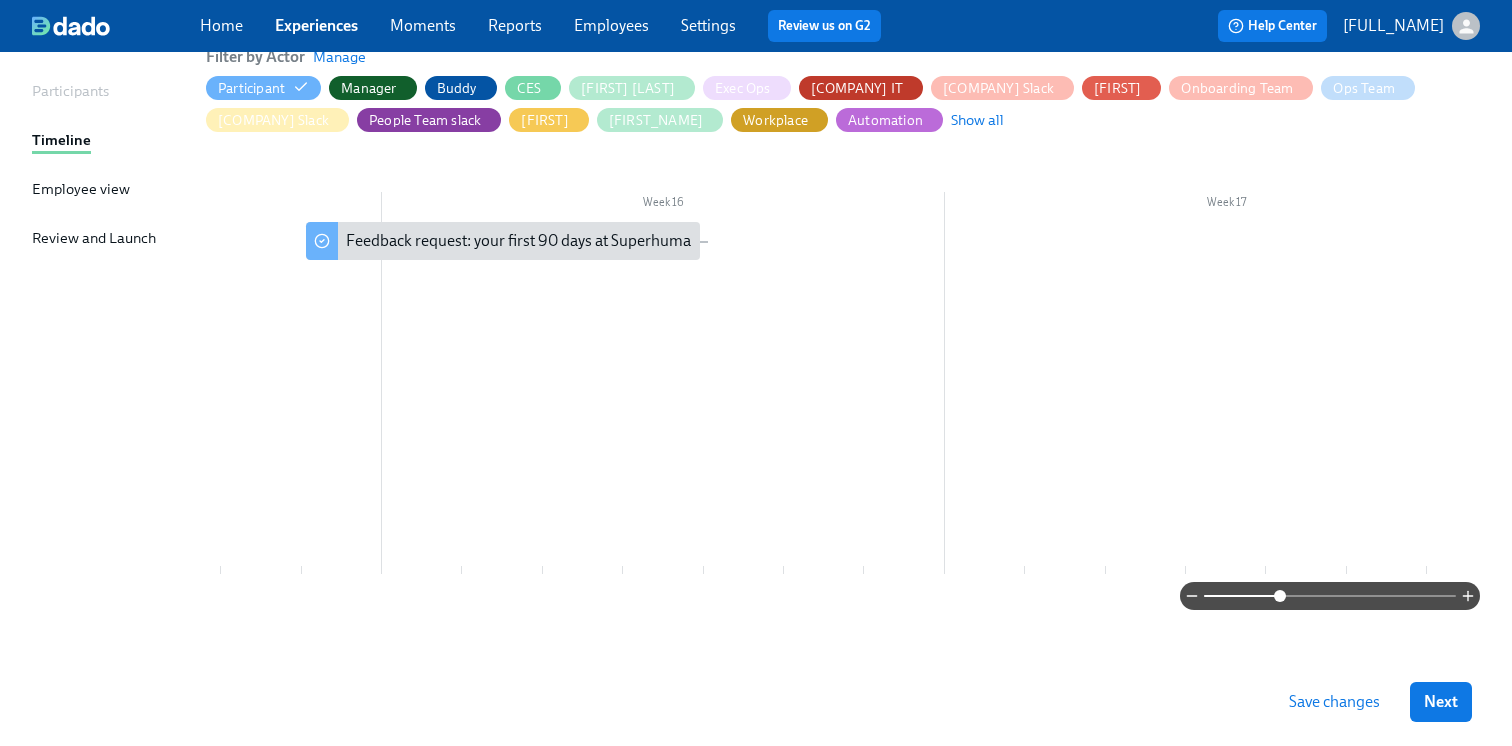 scroll, scrollTop: 0, scrollLeft: 8287, axis: horizontal 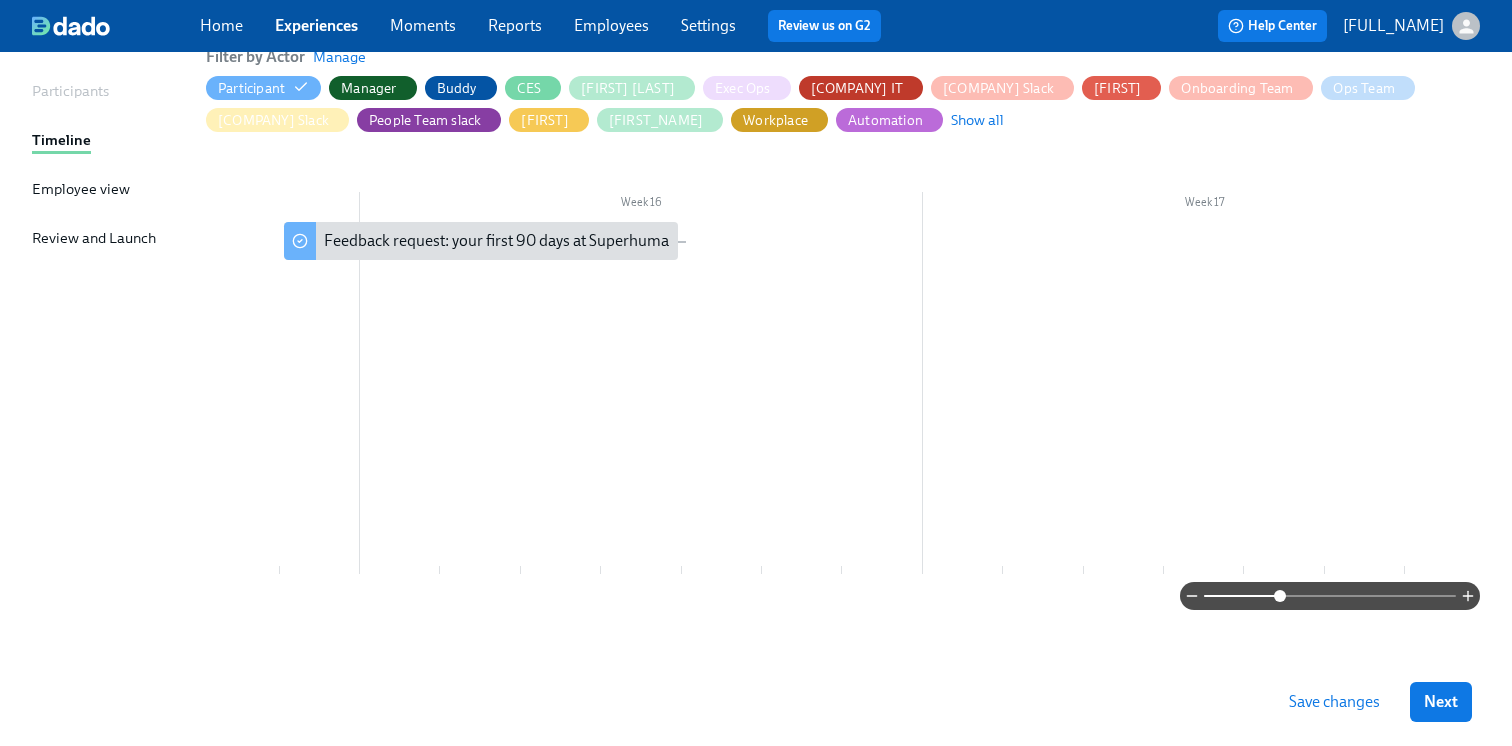 click on "Save changes" at bounding box center [1334, 702] 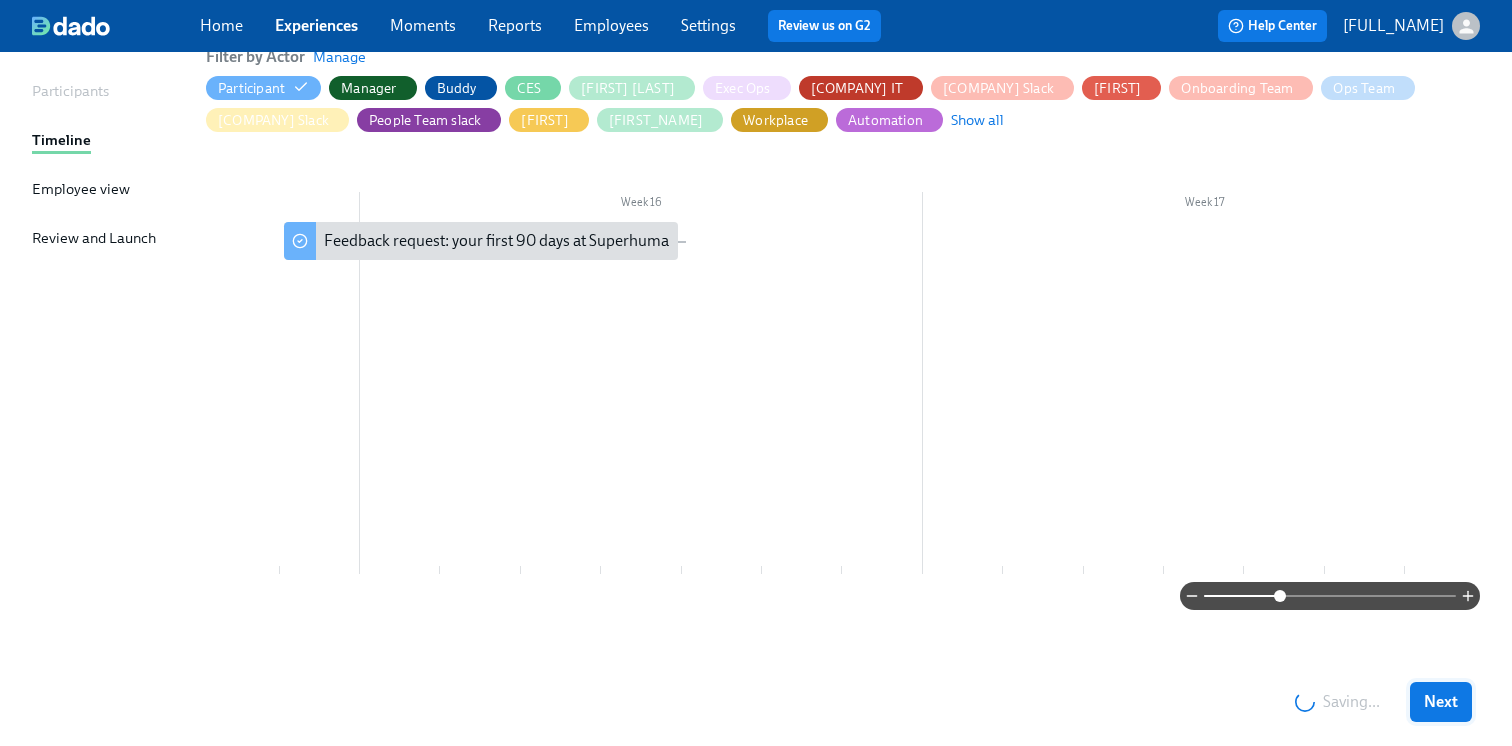 click on "Next" at bounding box center [1441, 702] 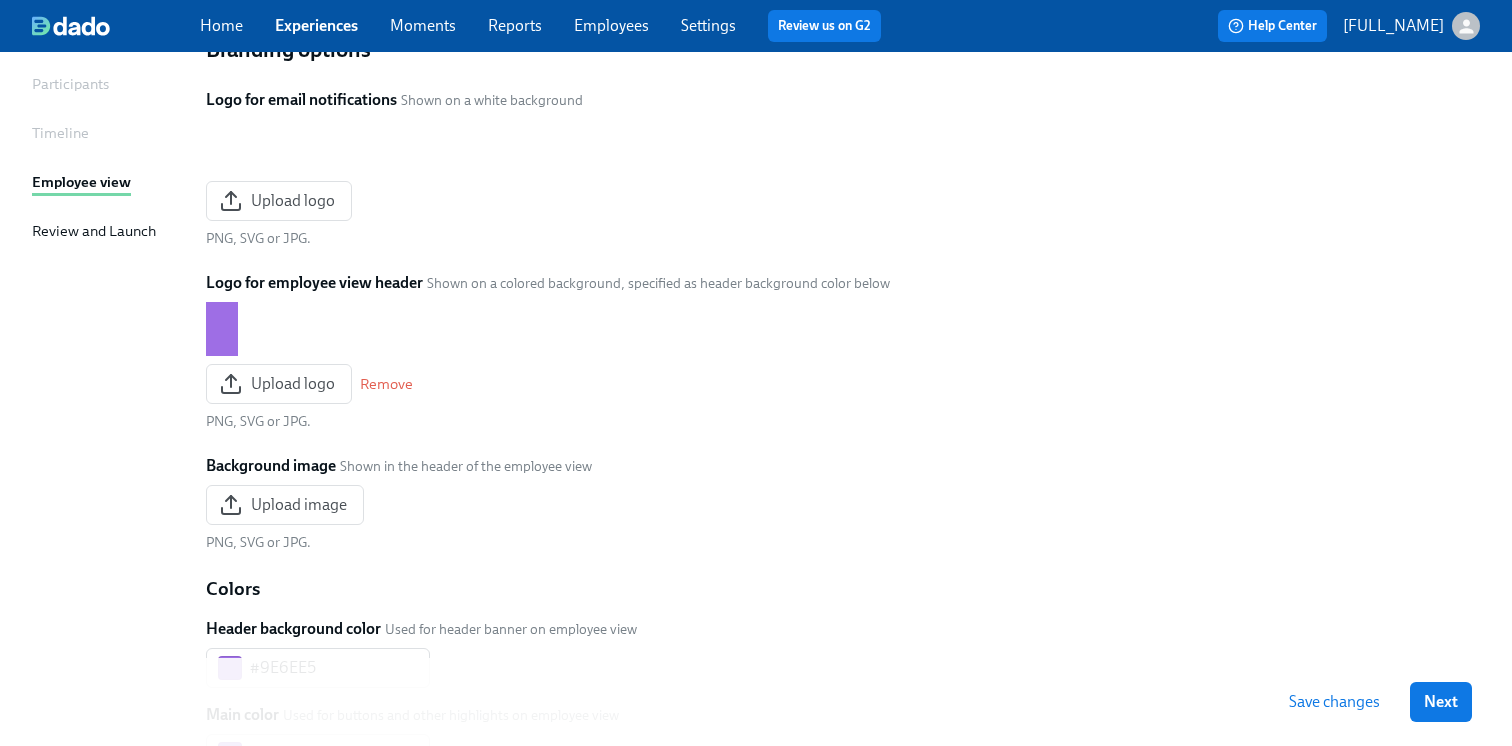 click on "Experiences" at bounding box center (316, 25) 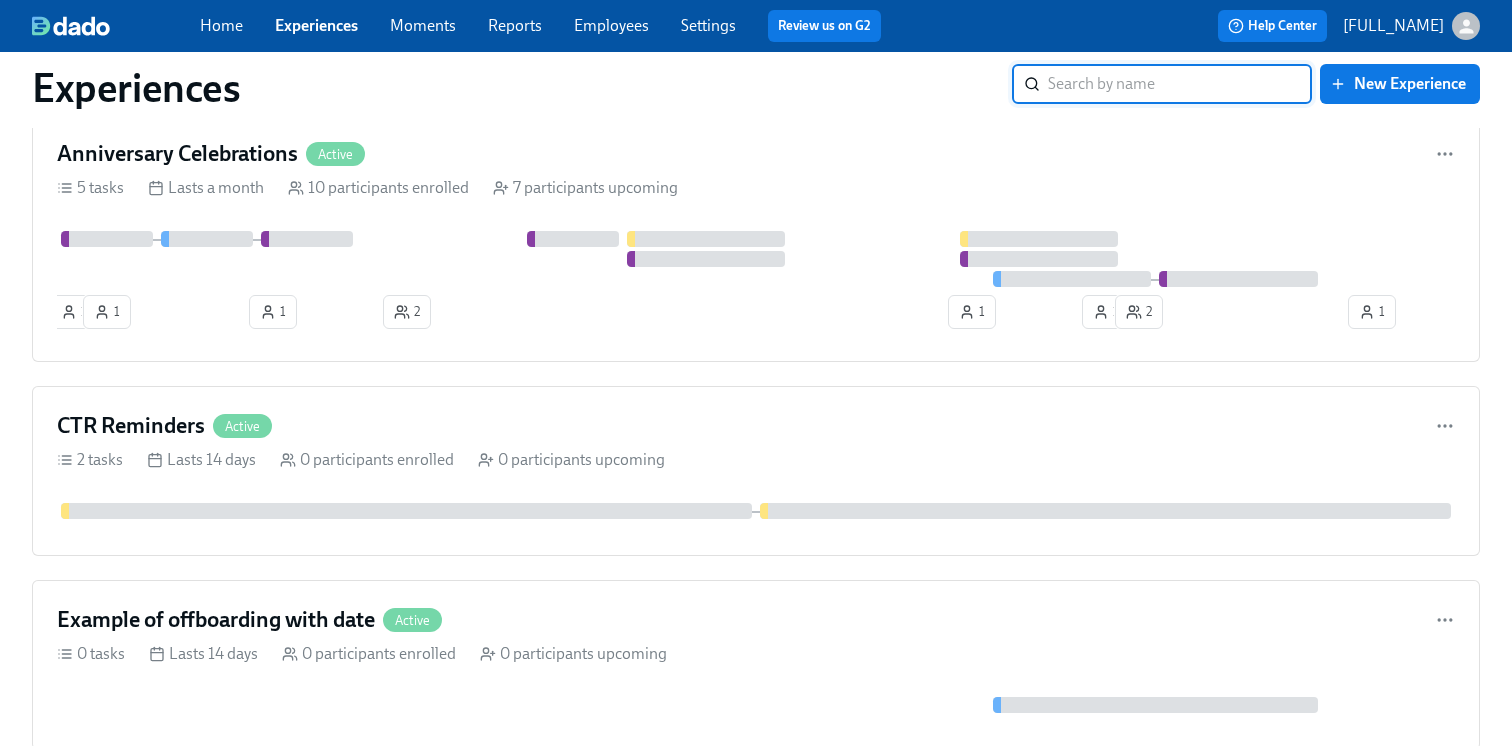 scroll, scrollTop: 3525, scrollLeft: 0, axis: vertical 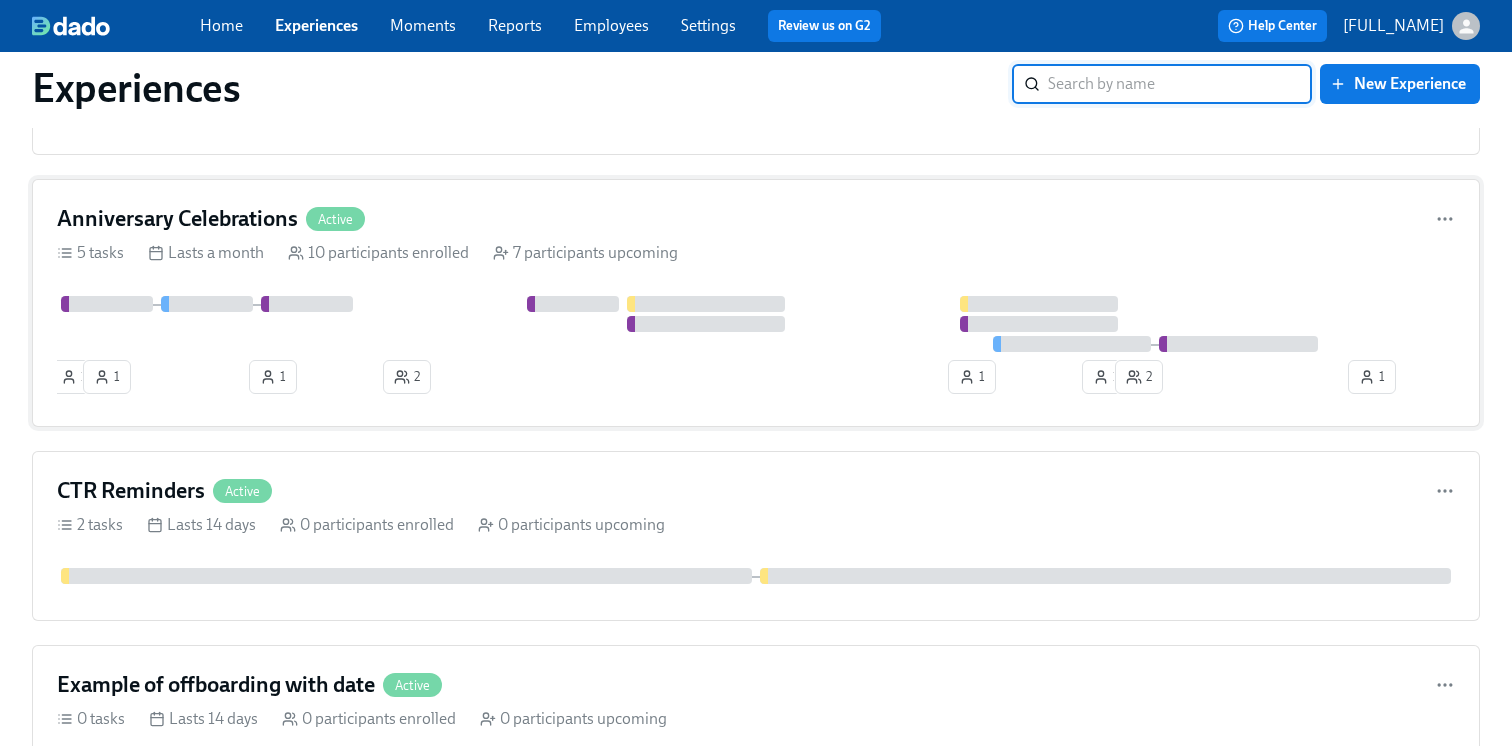 click at bounding box center (756, 324) 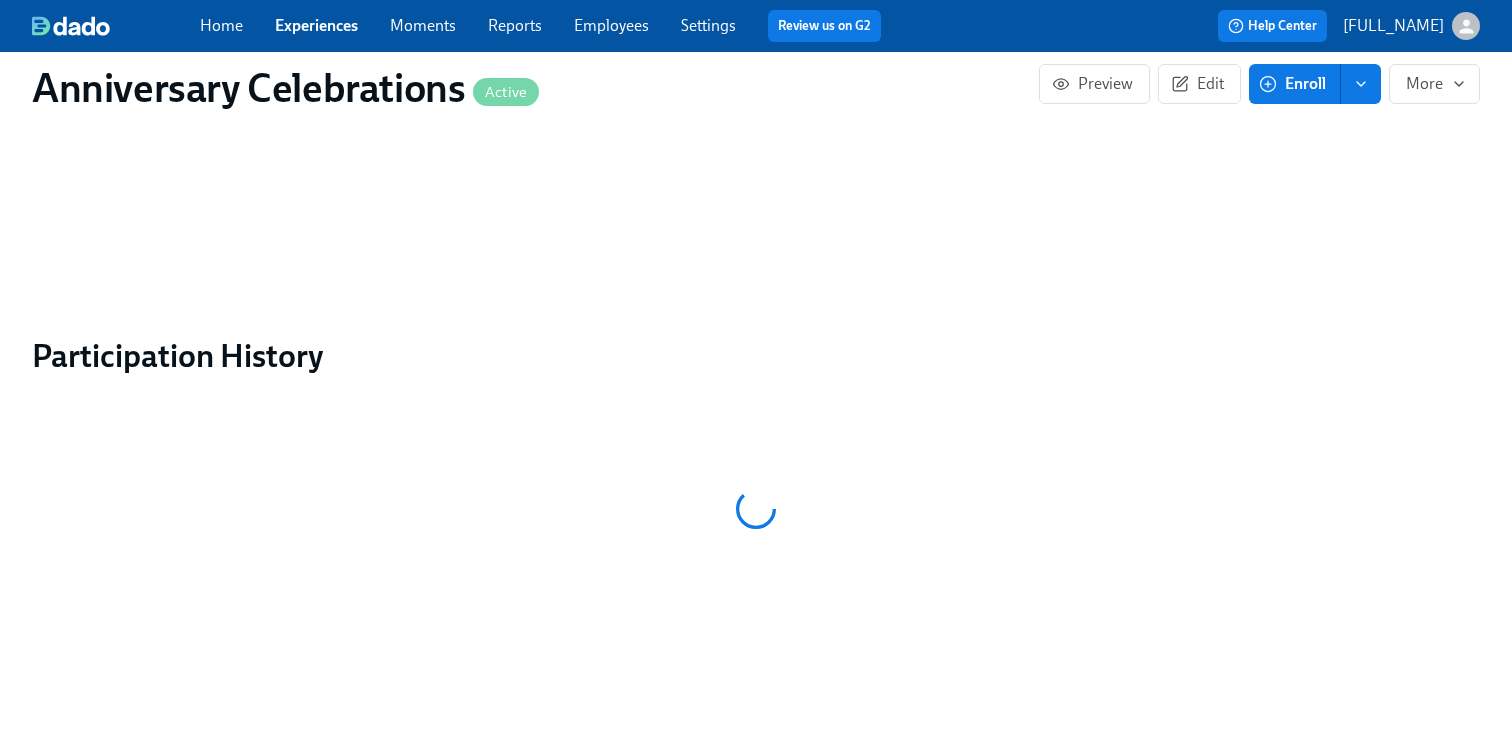scroll, scrollTop: 0, scrollLeft: 0, axis: both 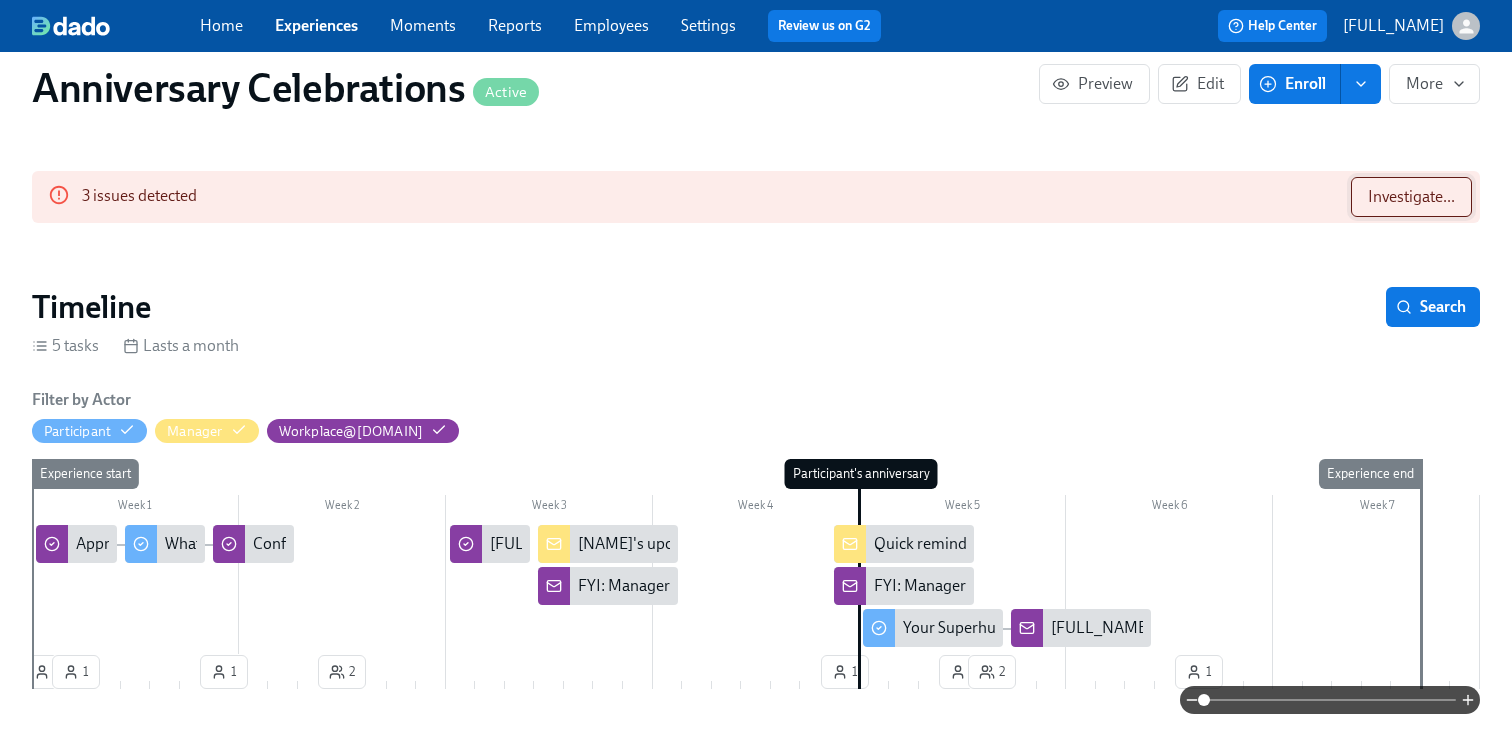 click on "Investigate..." at bounding box center (1411, 197) 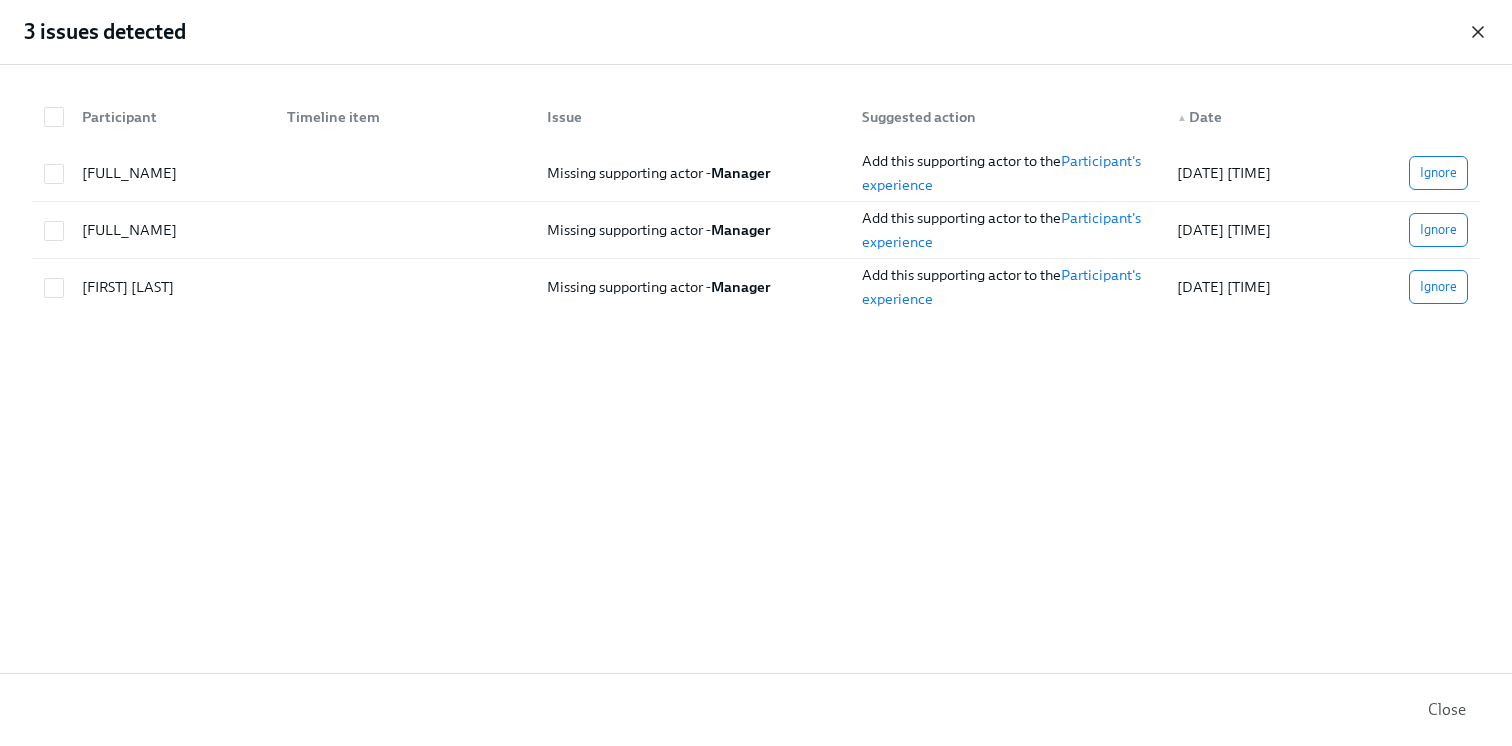 click 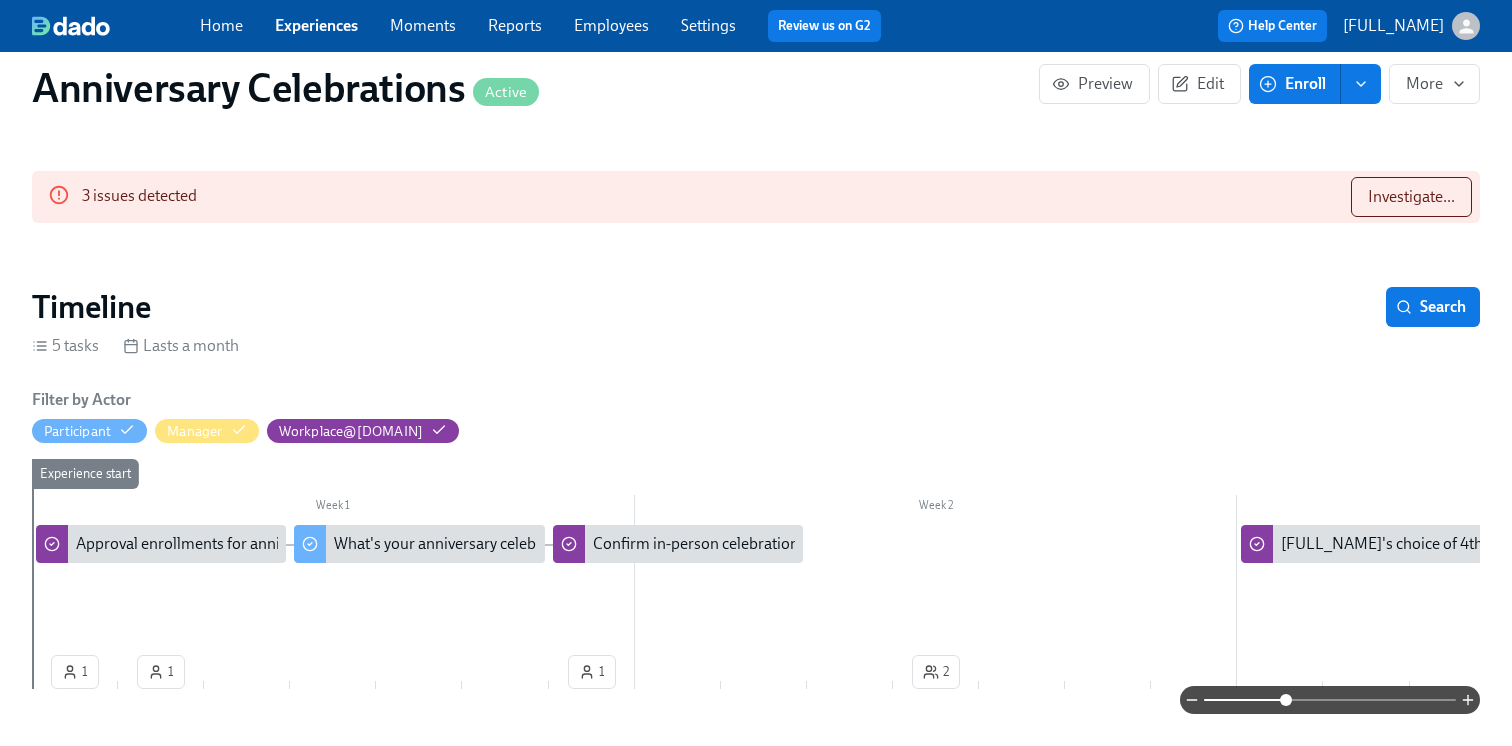 drag, startPoint x: 1205, startPoint y: 695, endPoint x: 1306, endPoint y: 693, distance: 101.0198 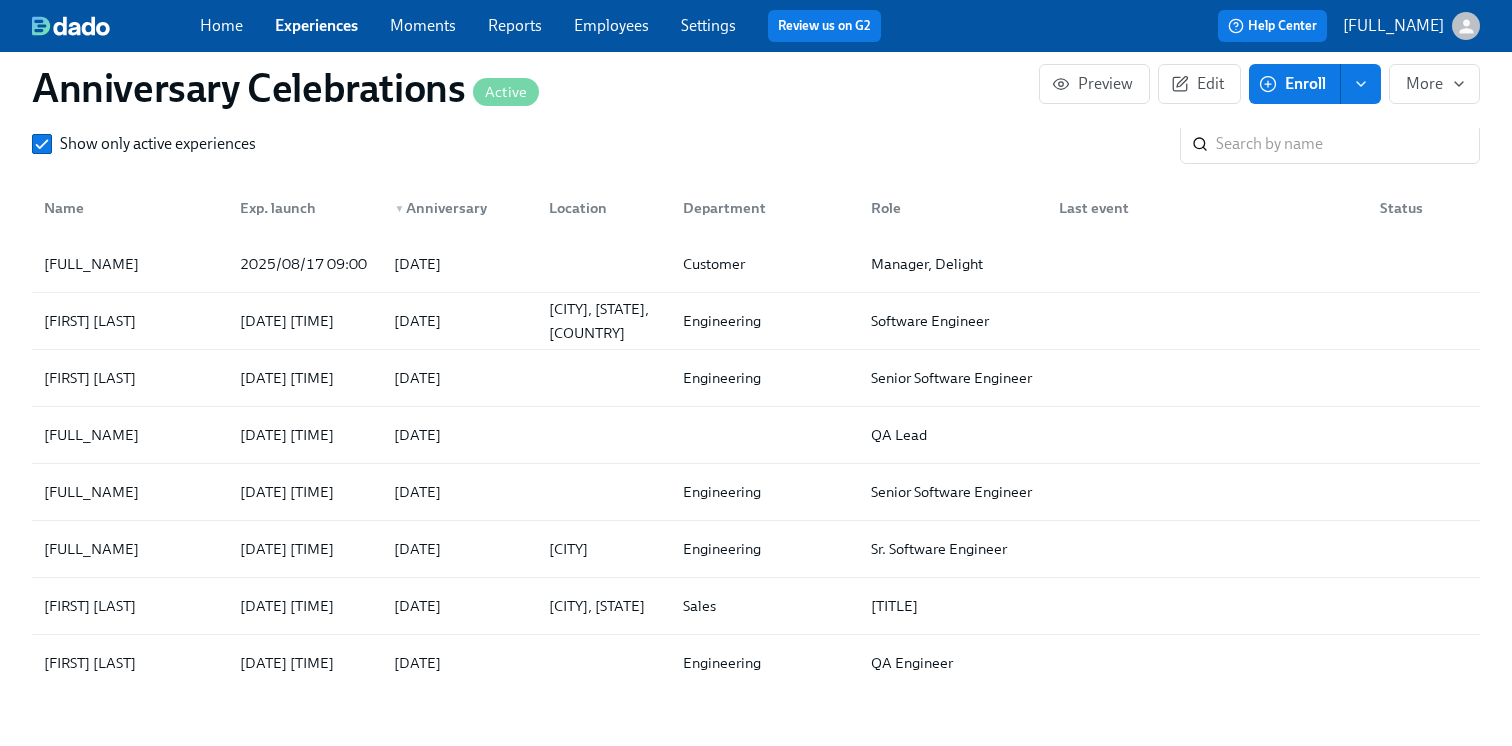 scroll, scrollTop: 1616, scrollLeft: 0, axis: vertical 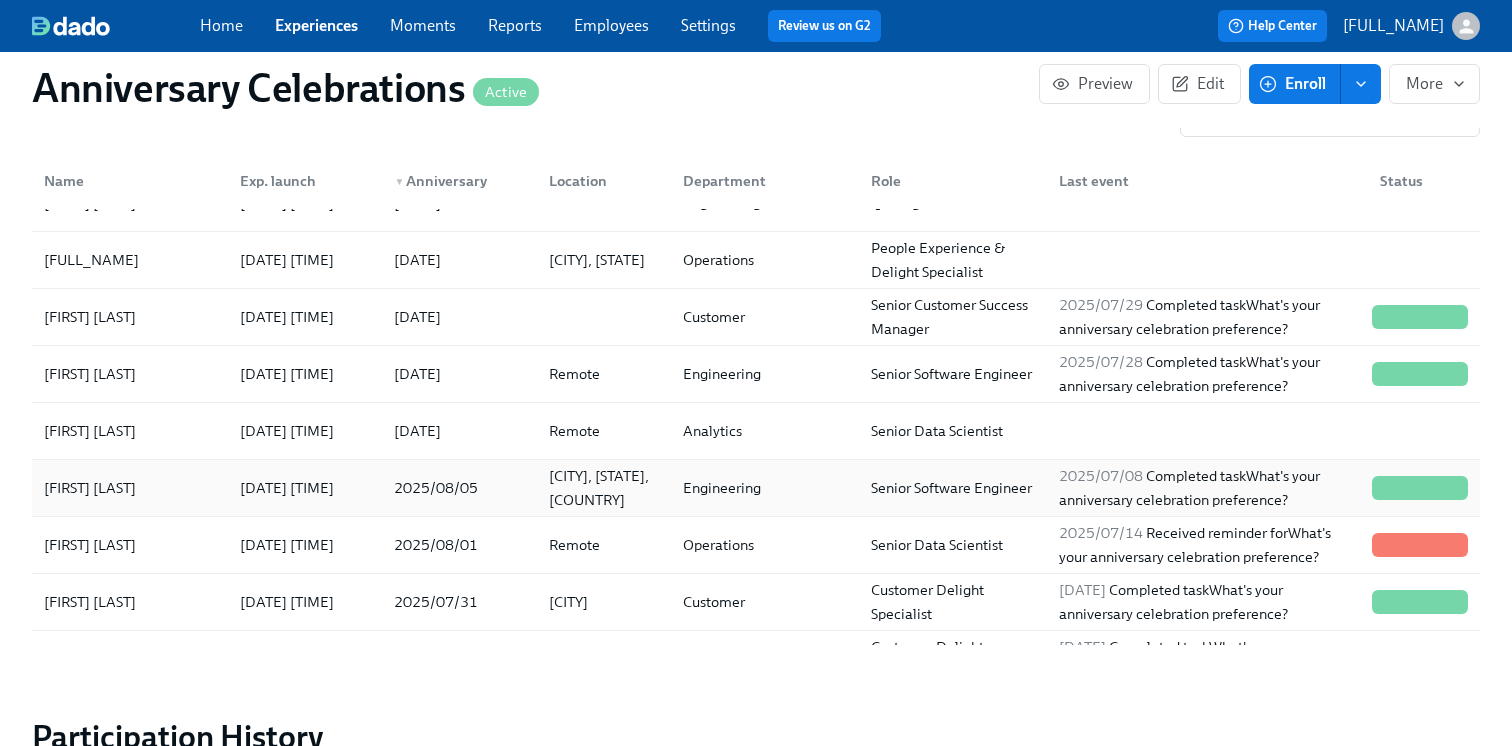click on "2025/08/05" at bounding box center (436, 488) 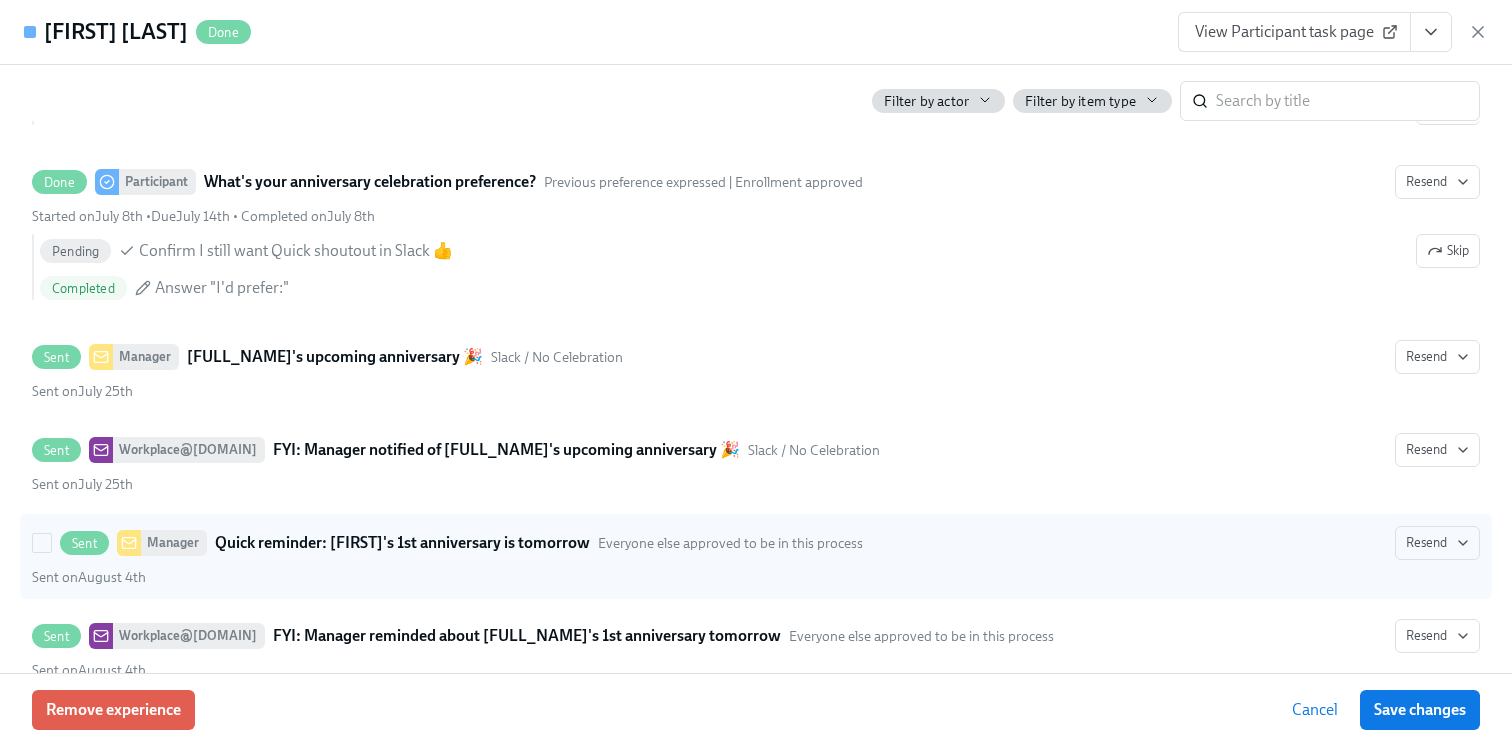 scroll, scrollTop: 566, scrollLeft: 0, axis: vertical 